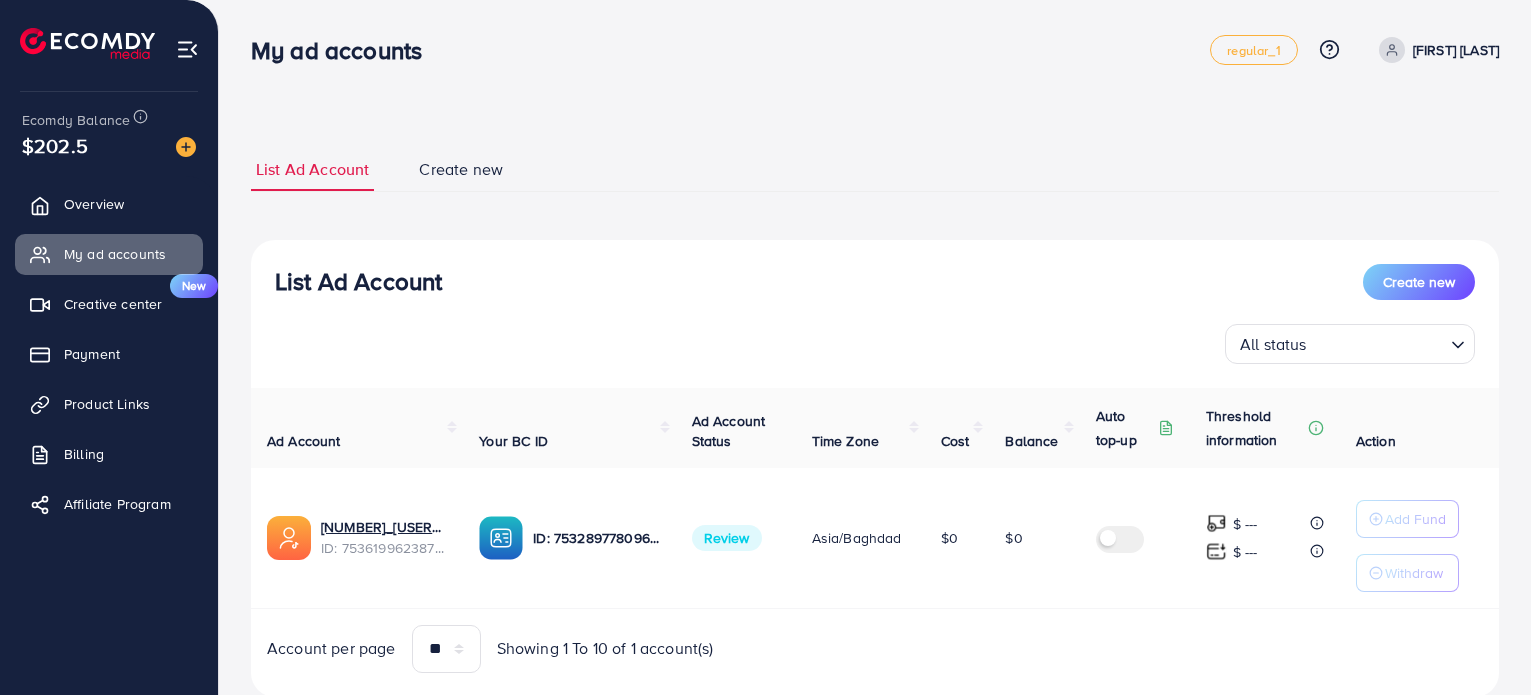 scroll, scrollTop: 0, scrollLeft: 0, axis: both 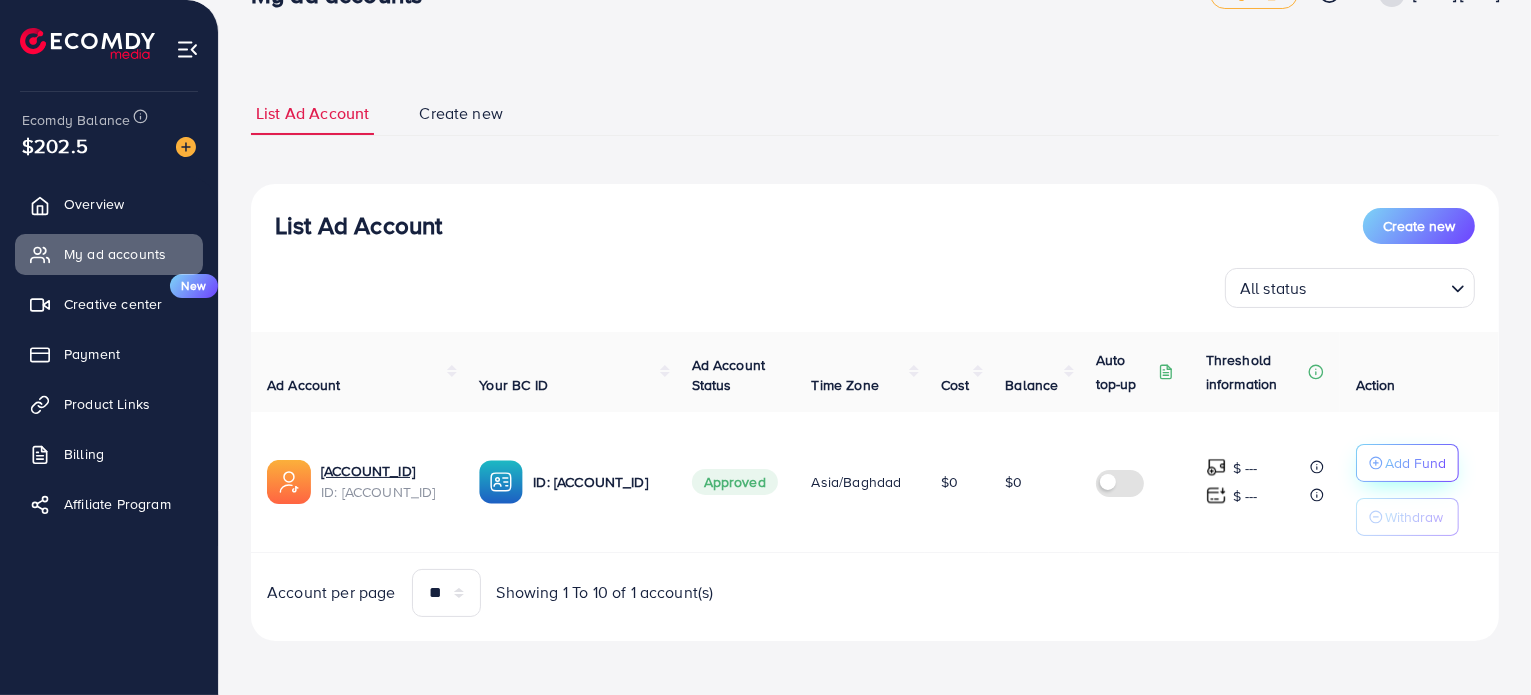 click on "Add Fund" at bounding box center [1415, 463] 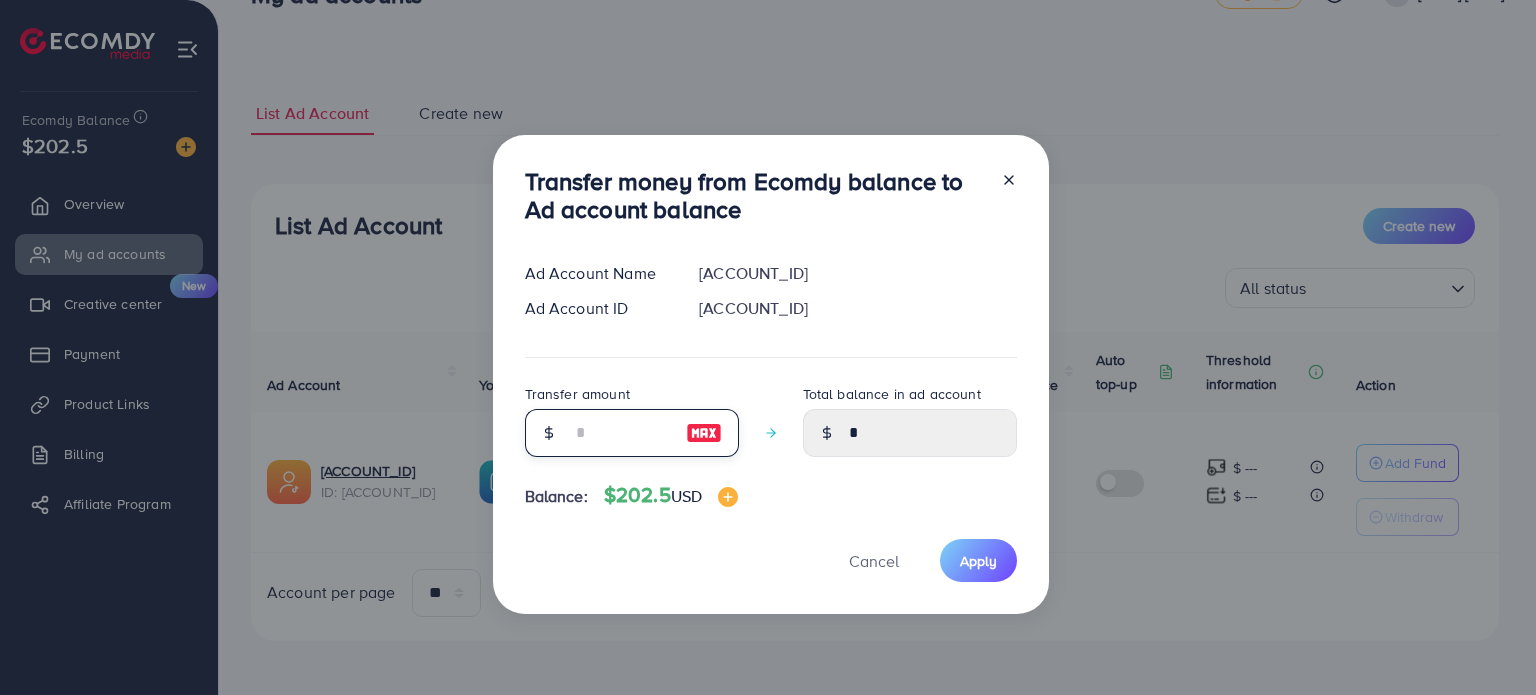 click at bounding box center (621, 433) 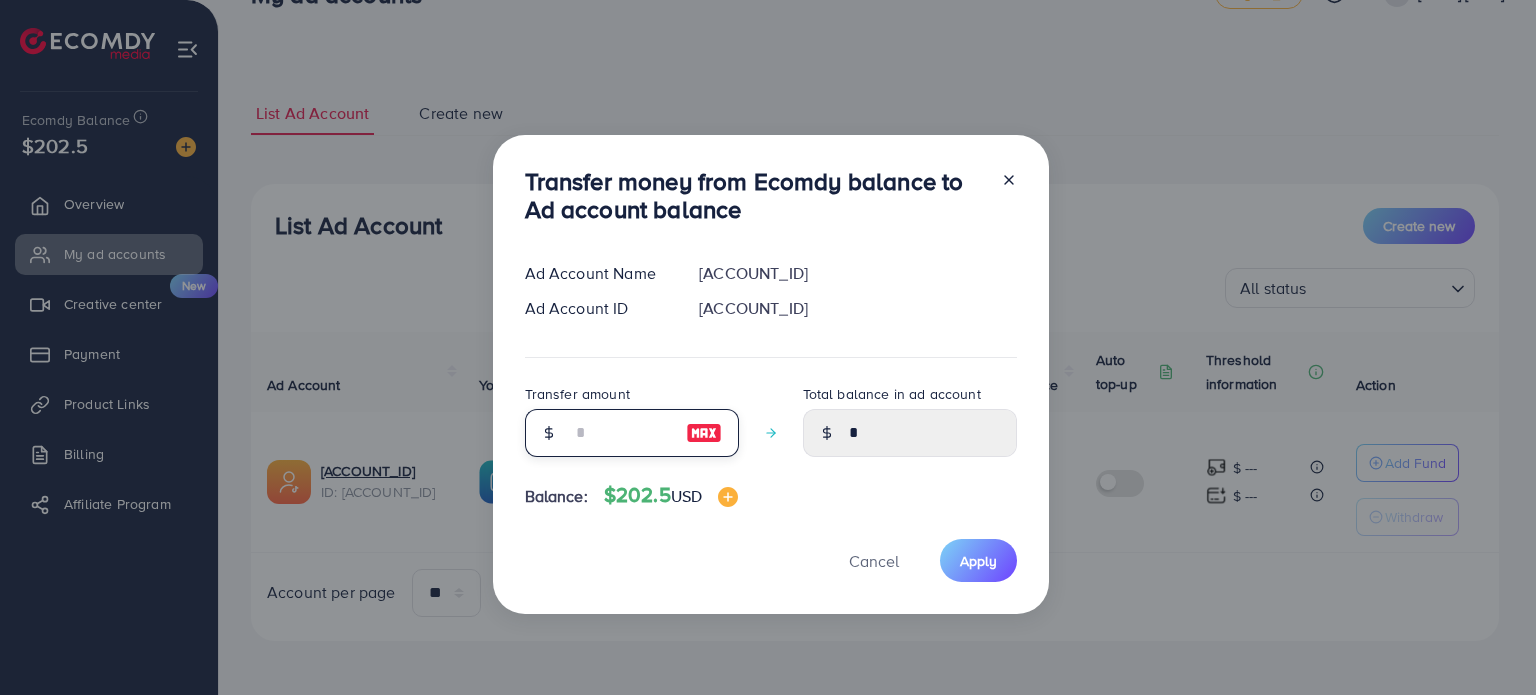 type on "*" 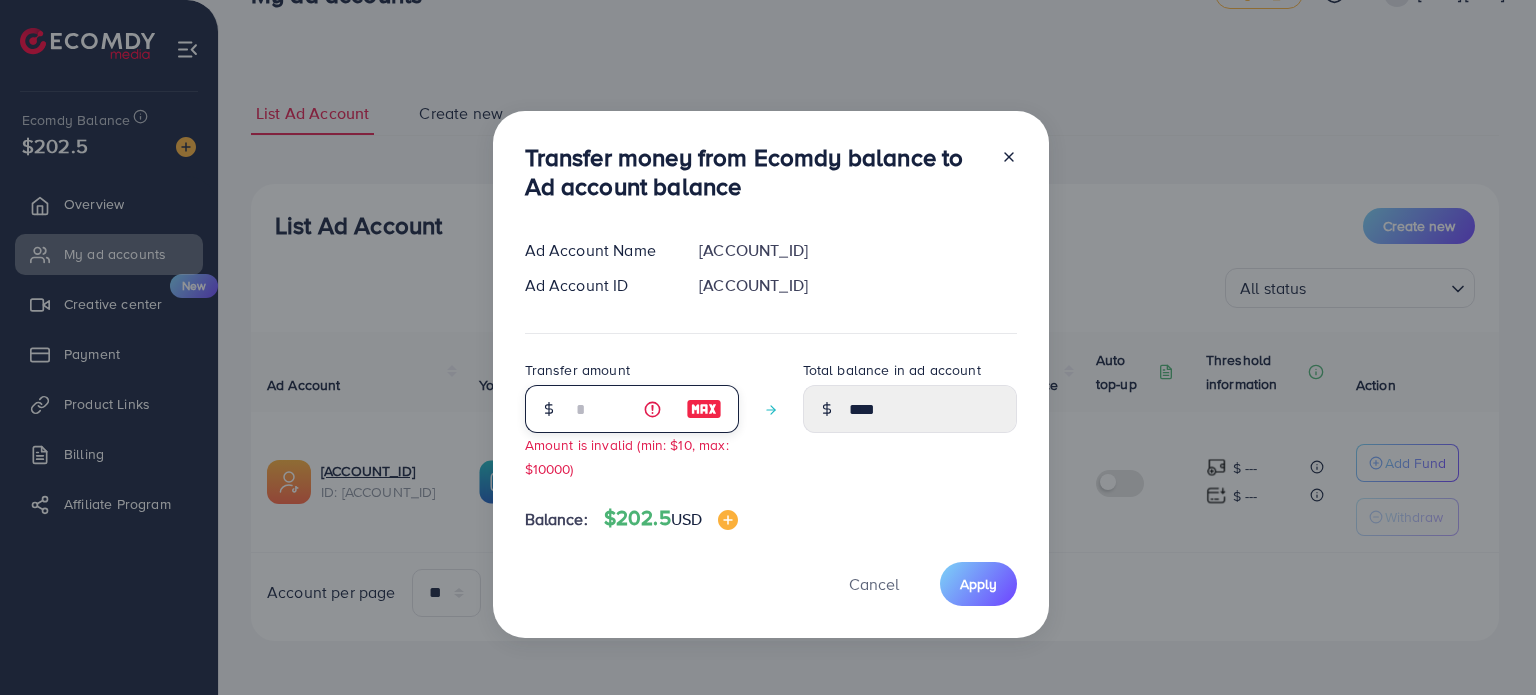 type on "**" 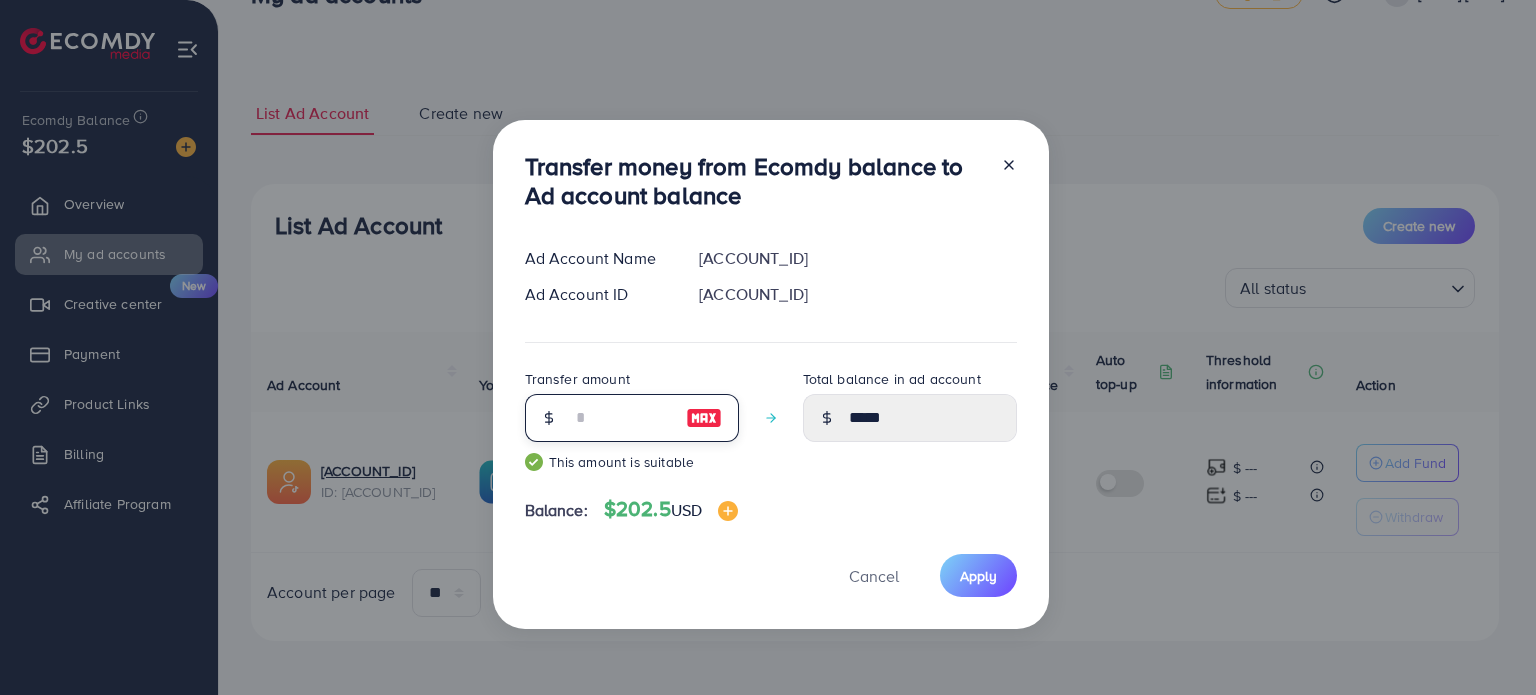 type on "***" 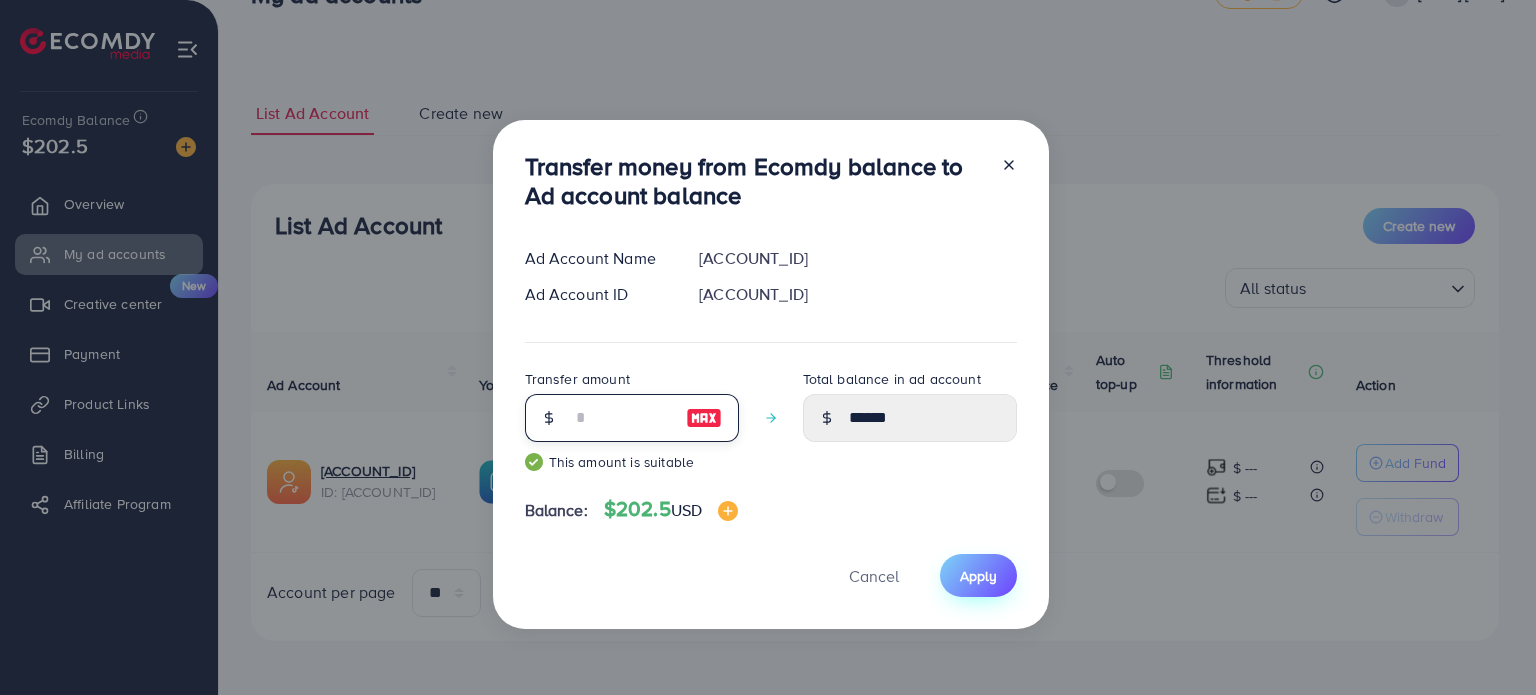 type on "***" 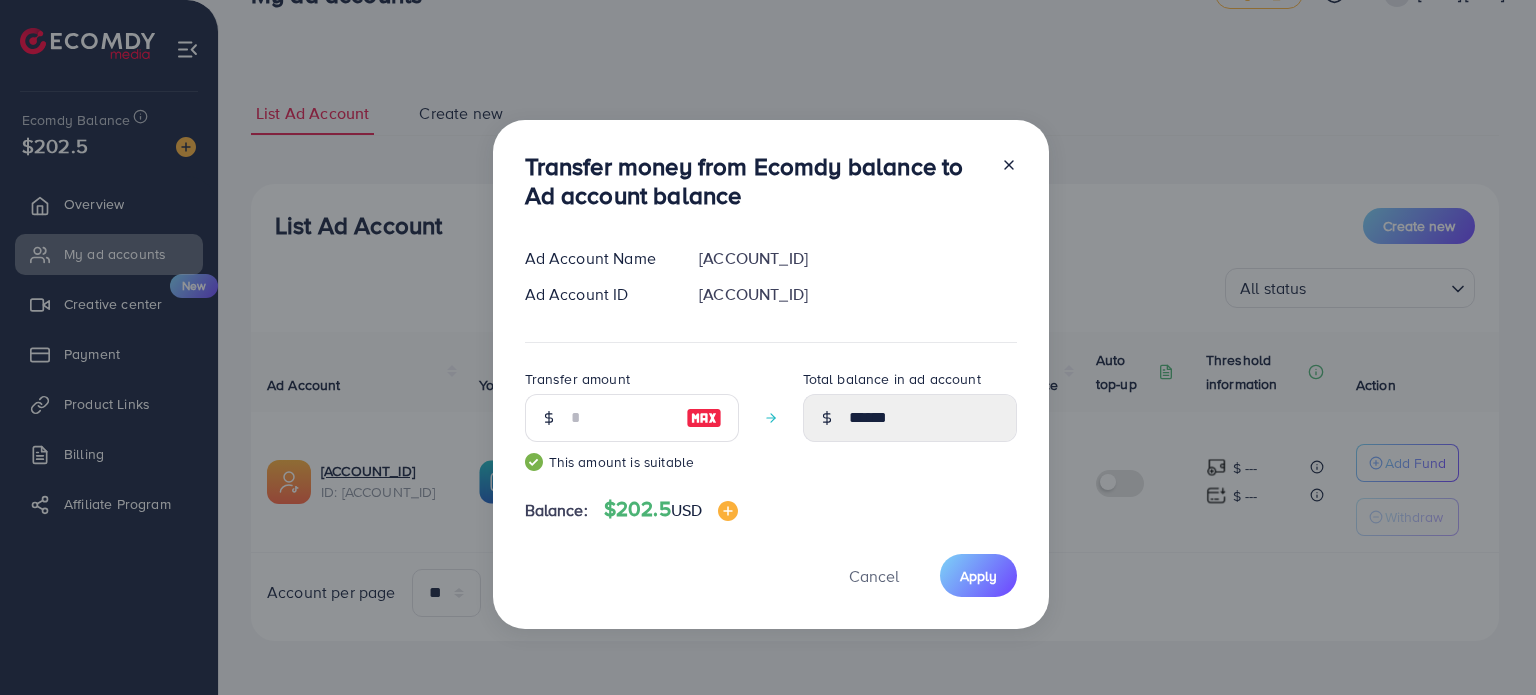 drag, startPoint x: 942, startPoint y: 576, endPoint x: 955, endPoint y: 579, distance: 13.341664 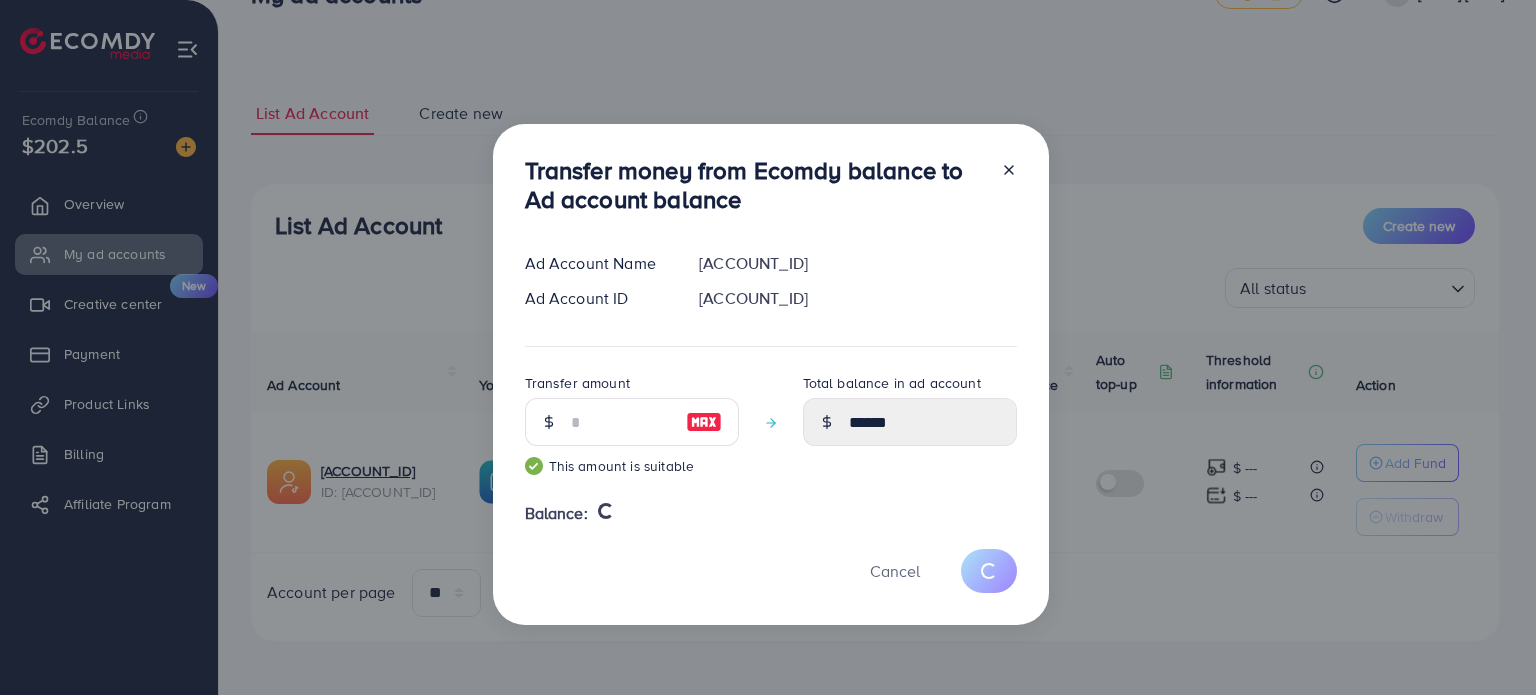type 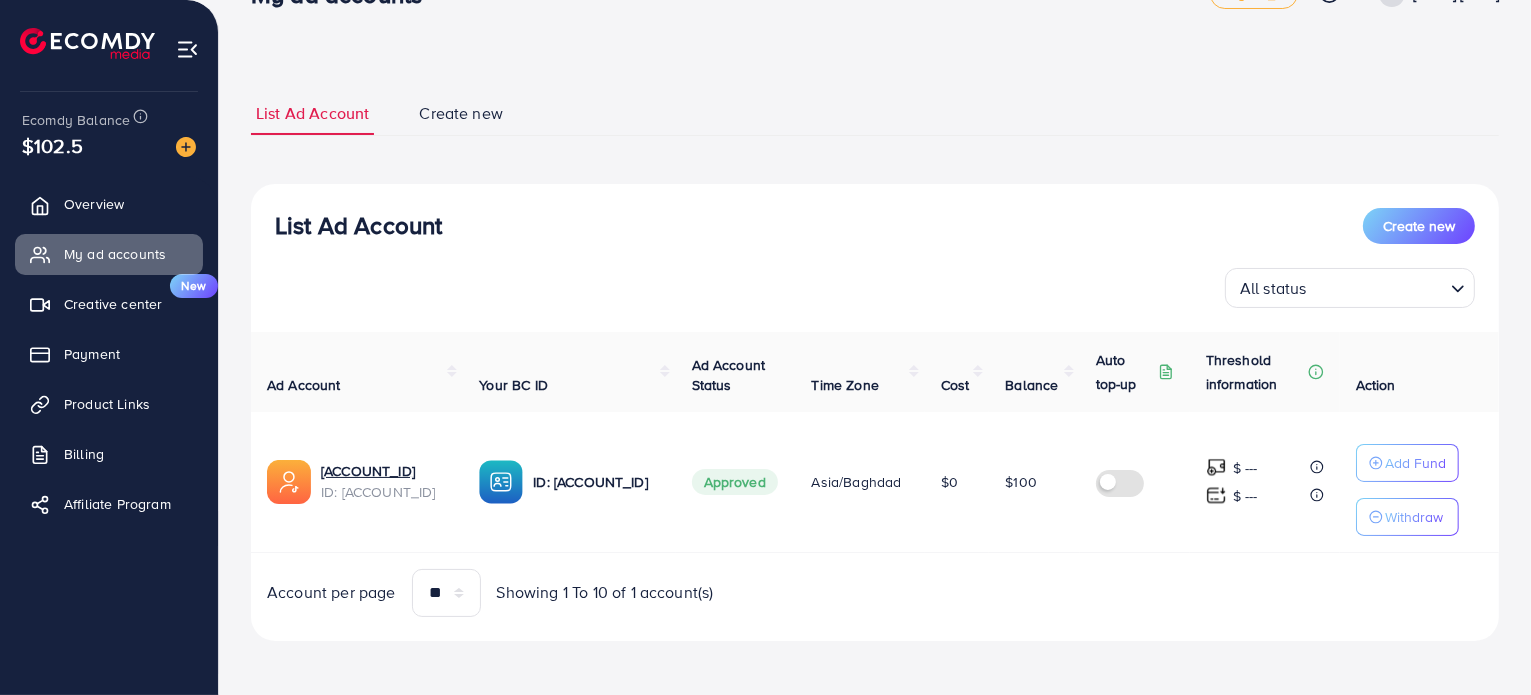 click at bounding box center [1124, 481] 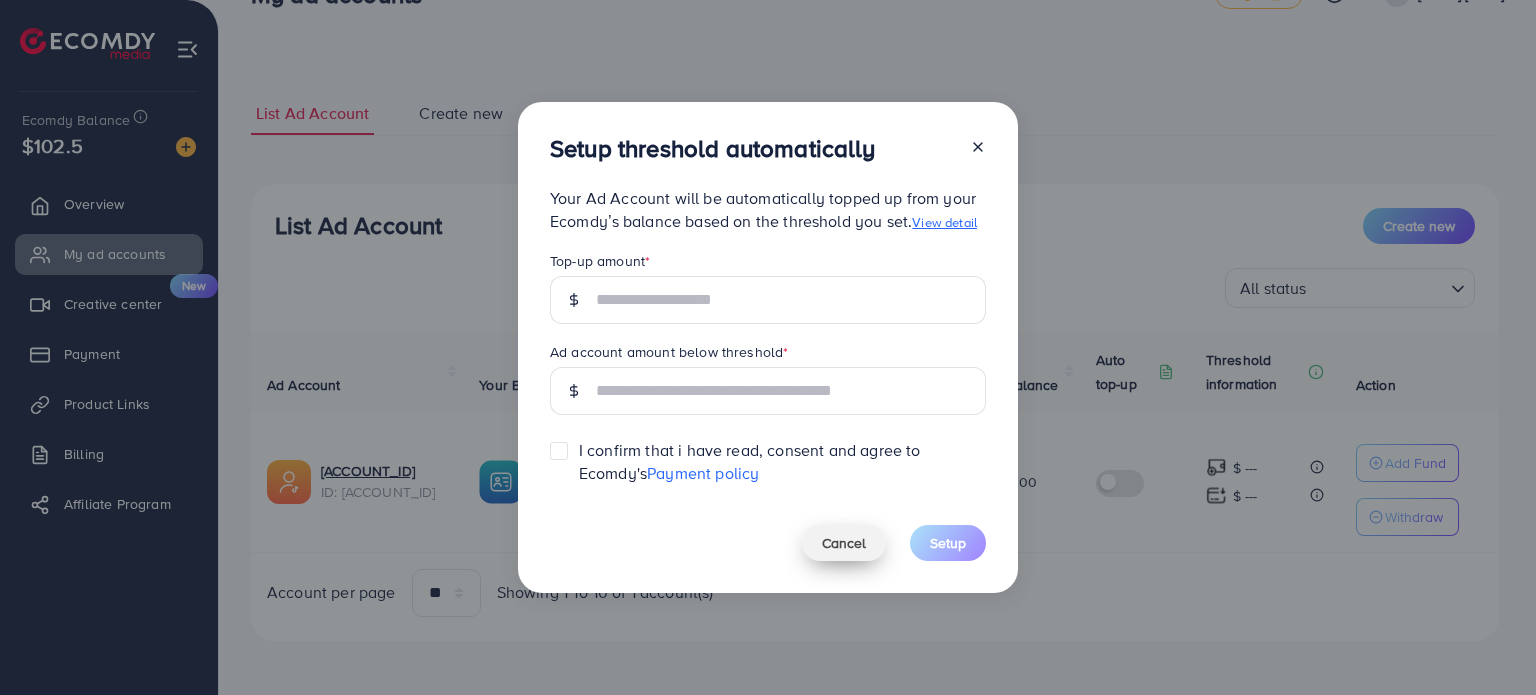 click on "Cancel" at bounding box center [844, 543] 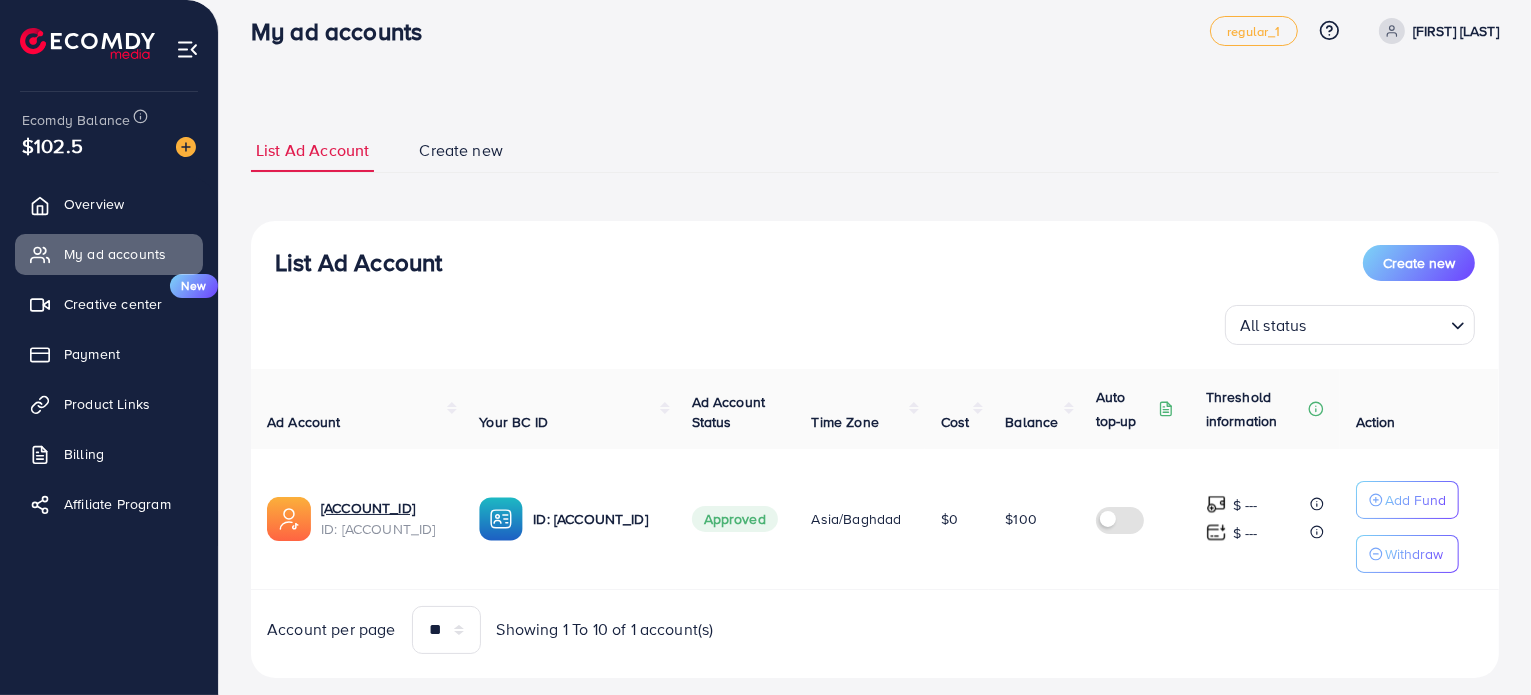 scroll, scrollTop: 0, scrollLeft: 0, axis: both 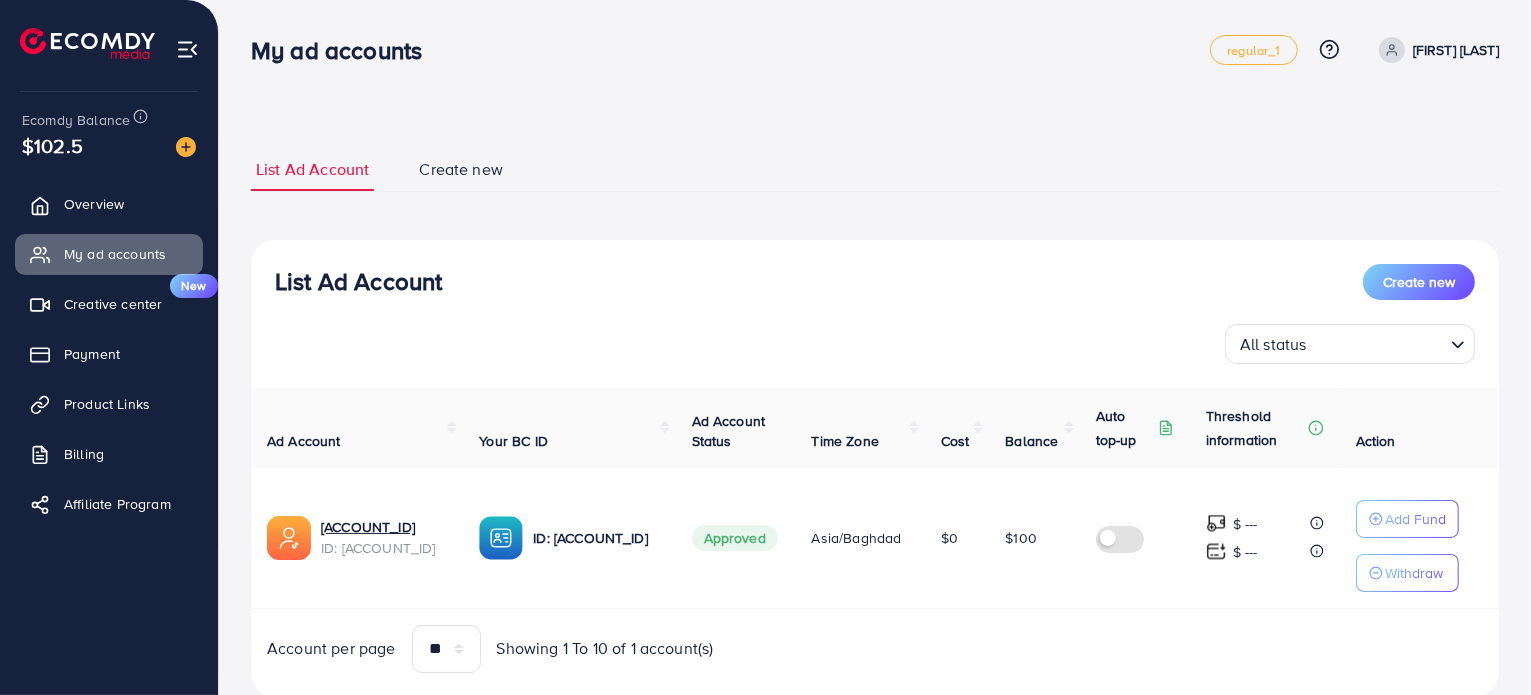 click on "Create new" at bounding box center [461, 169] 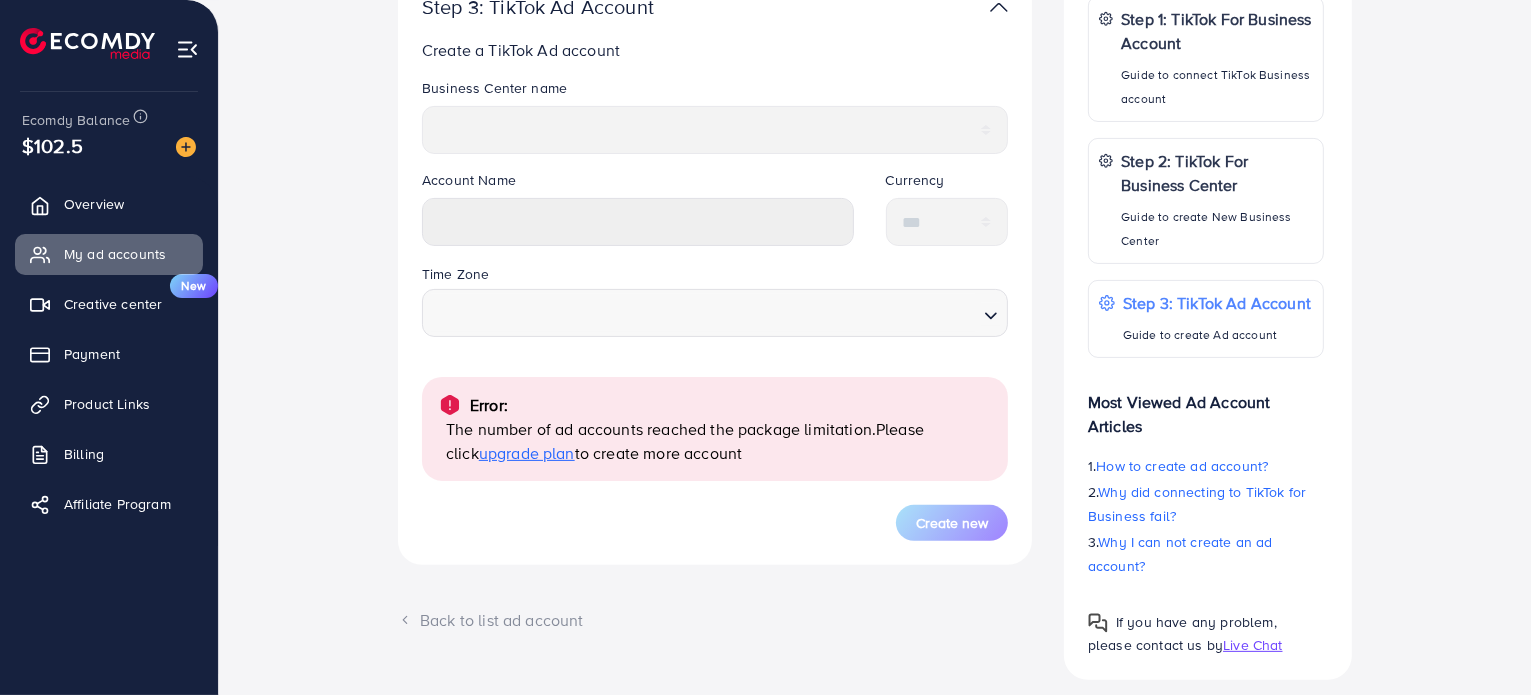 scroll, scrollTop: 500, scrollLeft: 0, axis: vertical 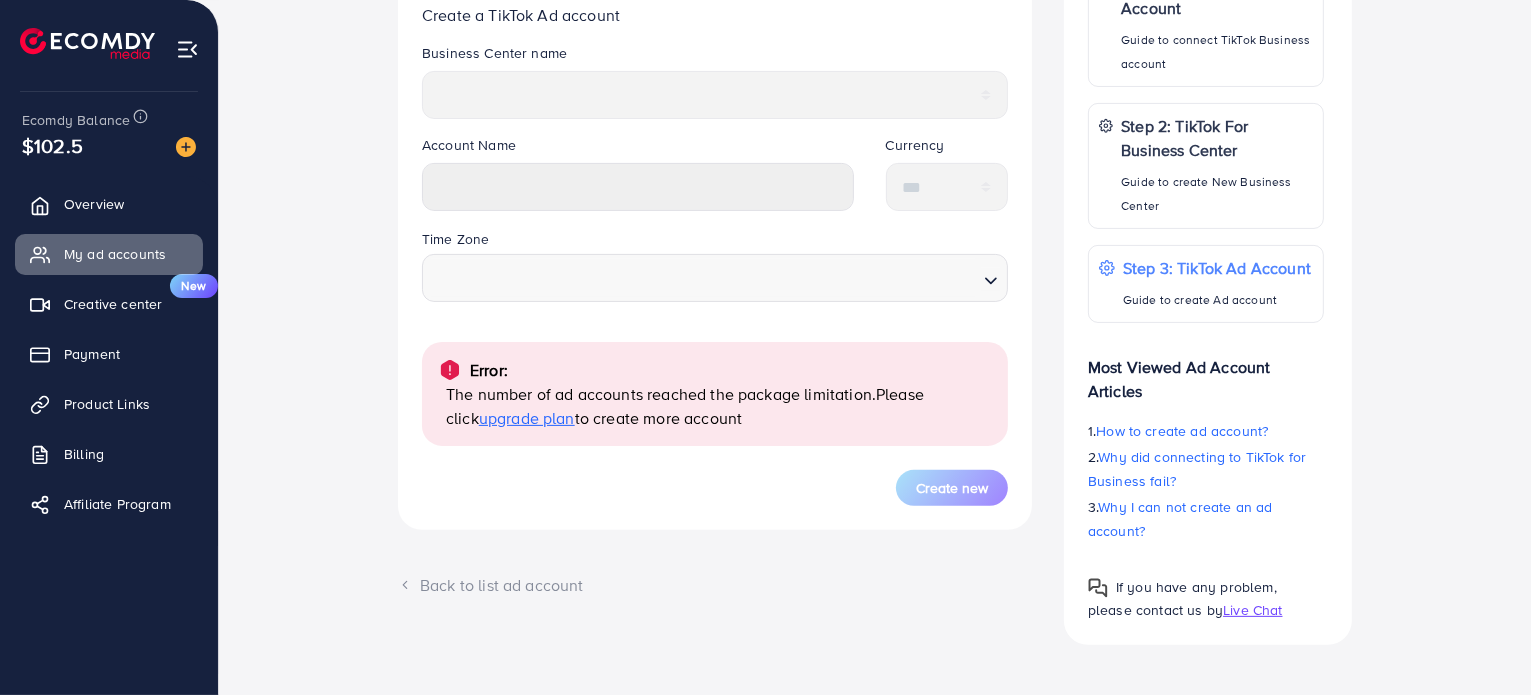 click on "upgrade plan" at bounding box center (527, 418) 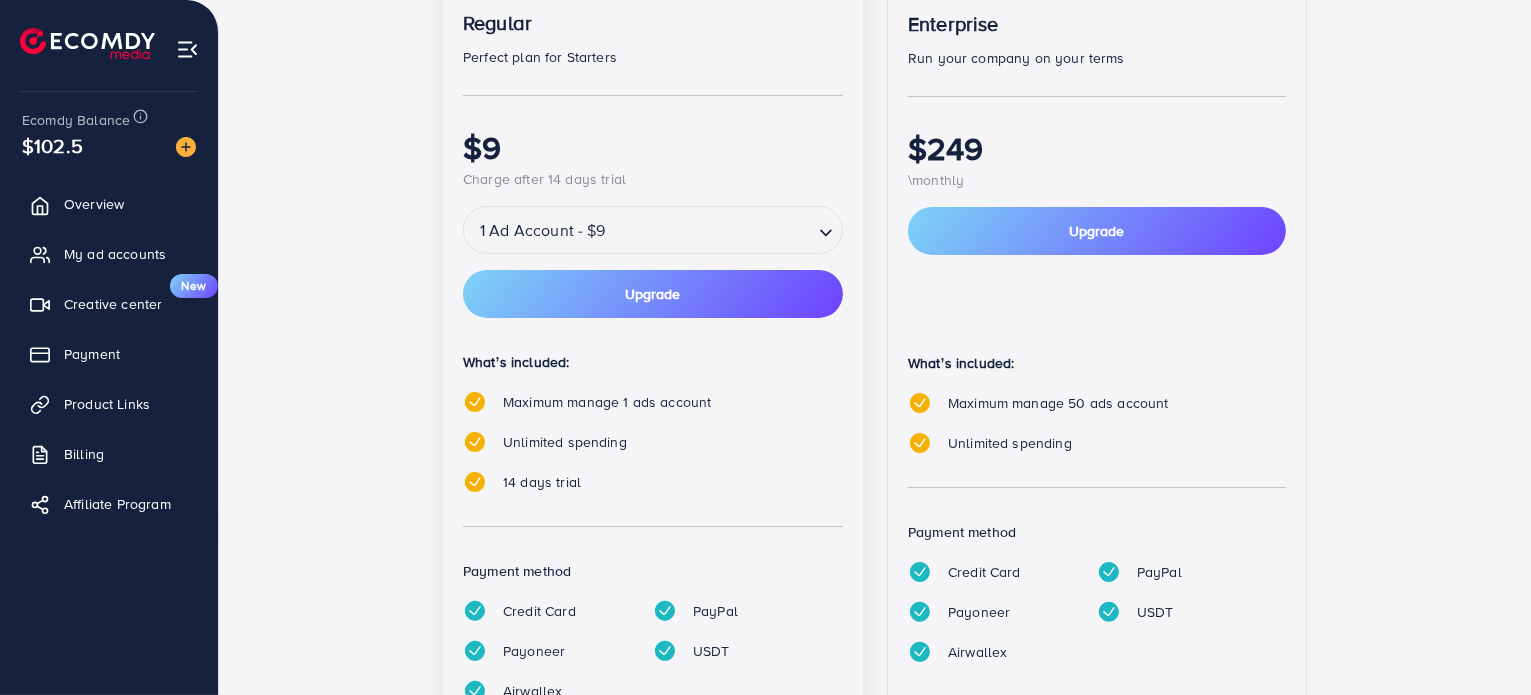 scroll, scrollTop: 360, scrollLeft: 0, axis: vertical 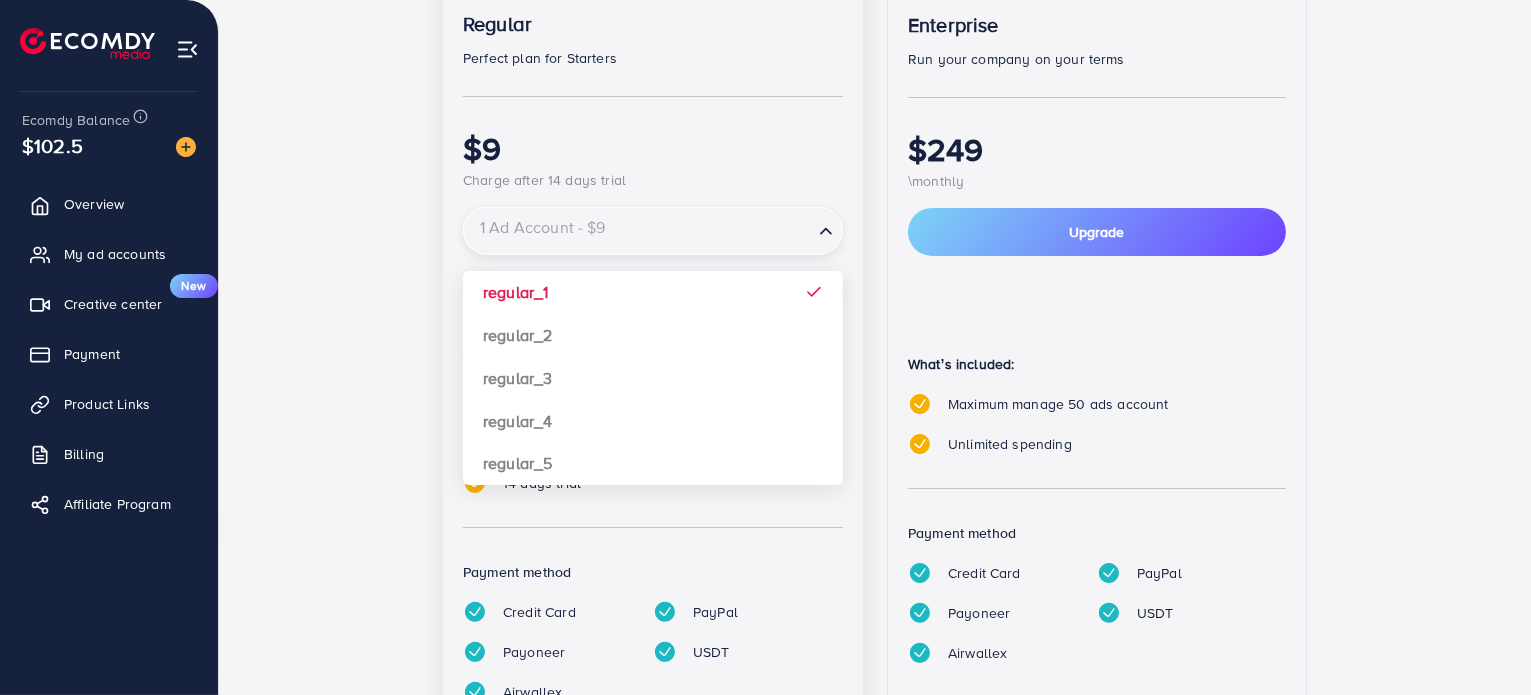 click at bounding box center (638, 231) 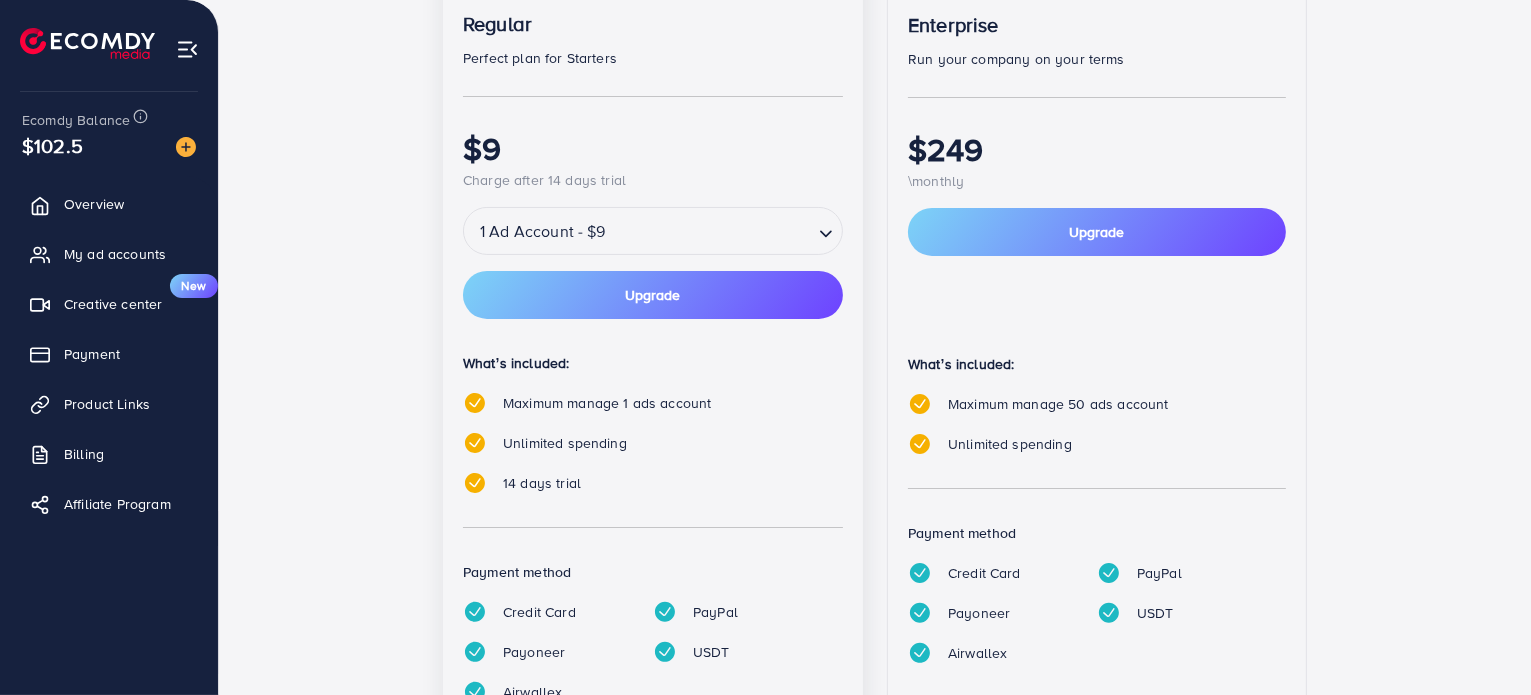 click on "Charge after 14 days trial" at bounding box center (544, 180) 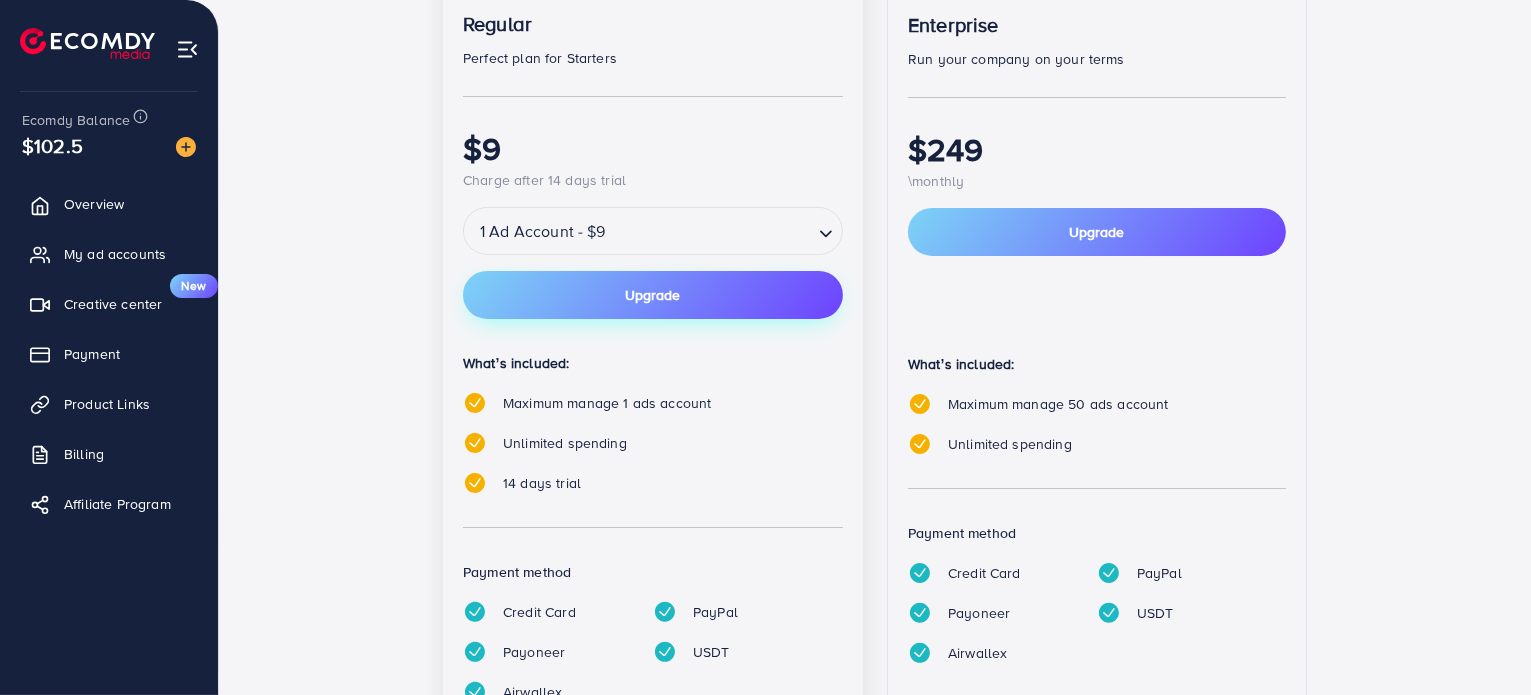click on "Upgrade" at bounding box center [653, 295] 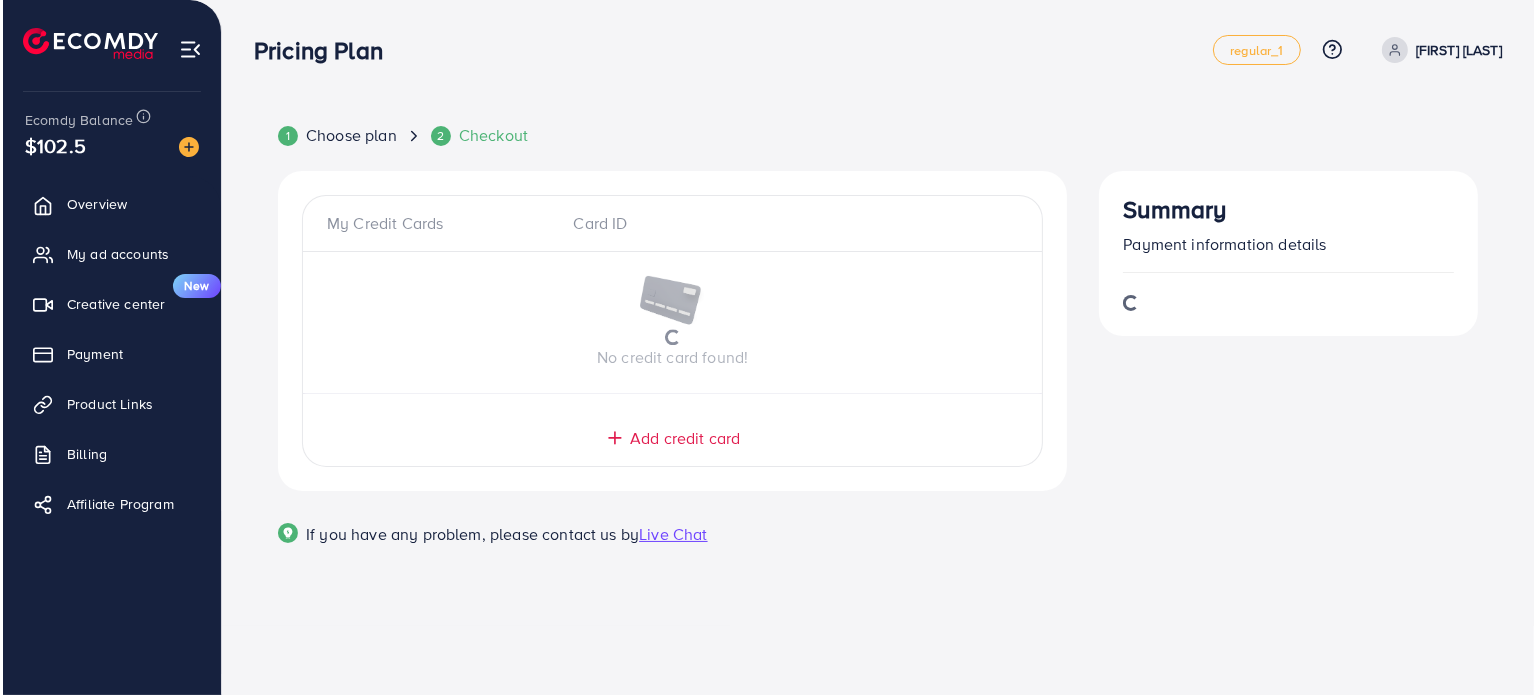 scroll, scrollTop: 0, scrollLeft: 0, axis: both 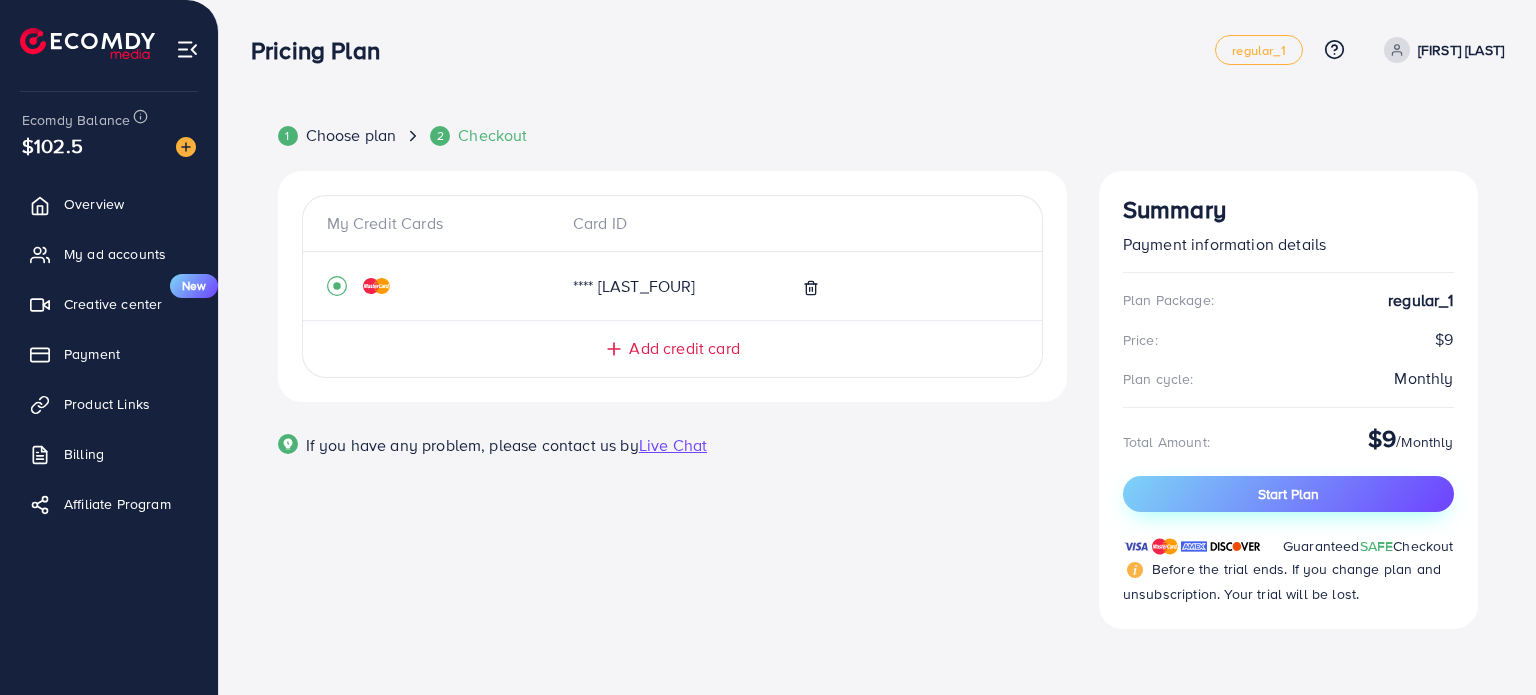 click on "Start Plan" at bounding box center (1288, 494) 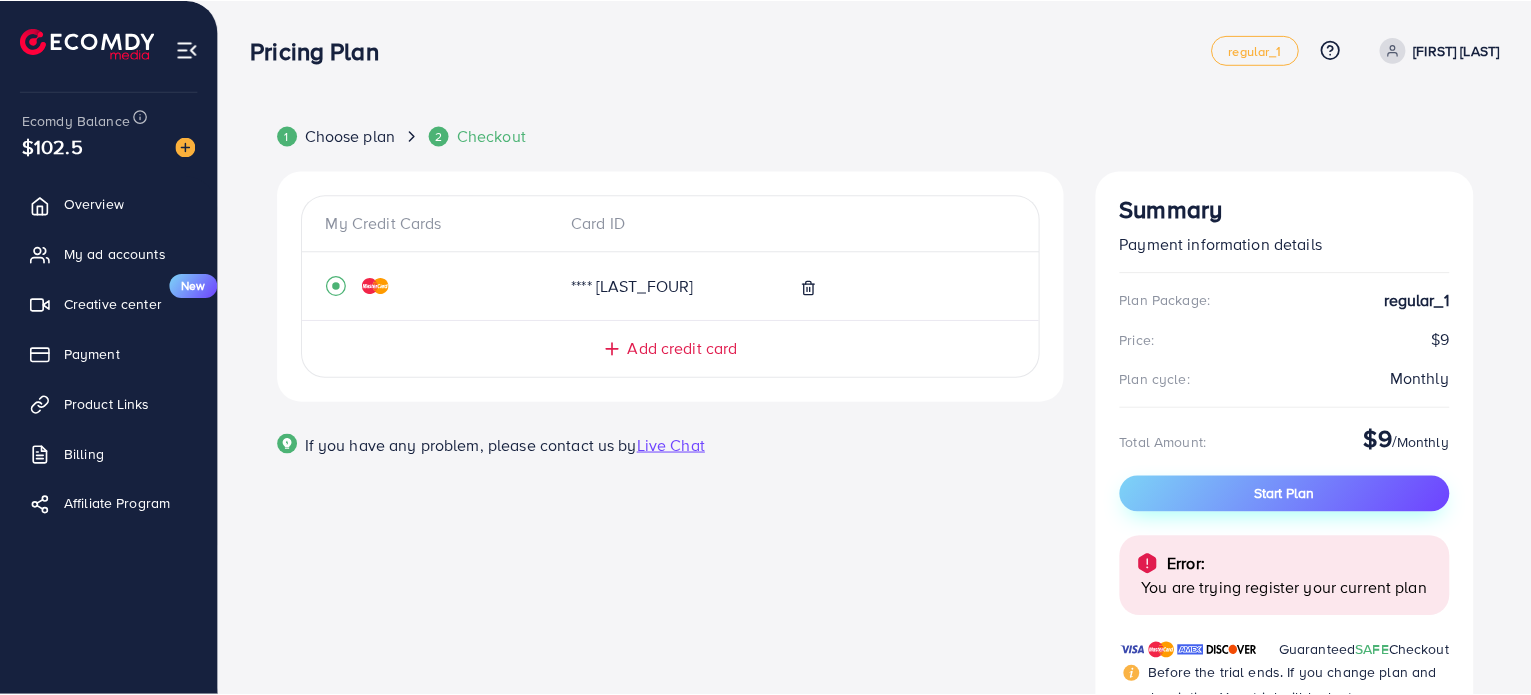 scroll, scrollTop: 94, scrollLeft: 0, axis: vertical 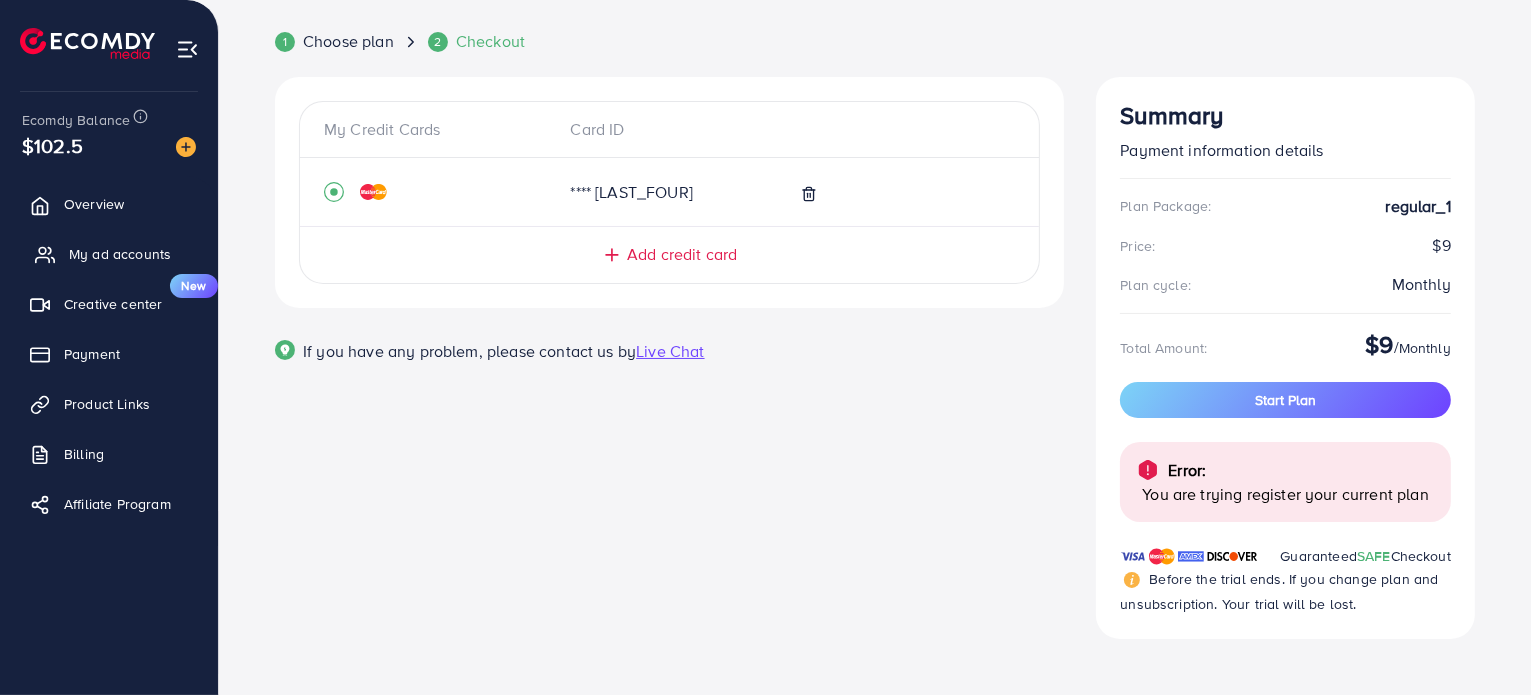 click on "My ad accounts" at bounding box center [120, 254] 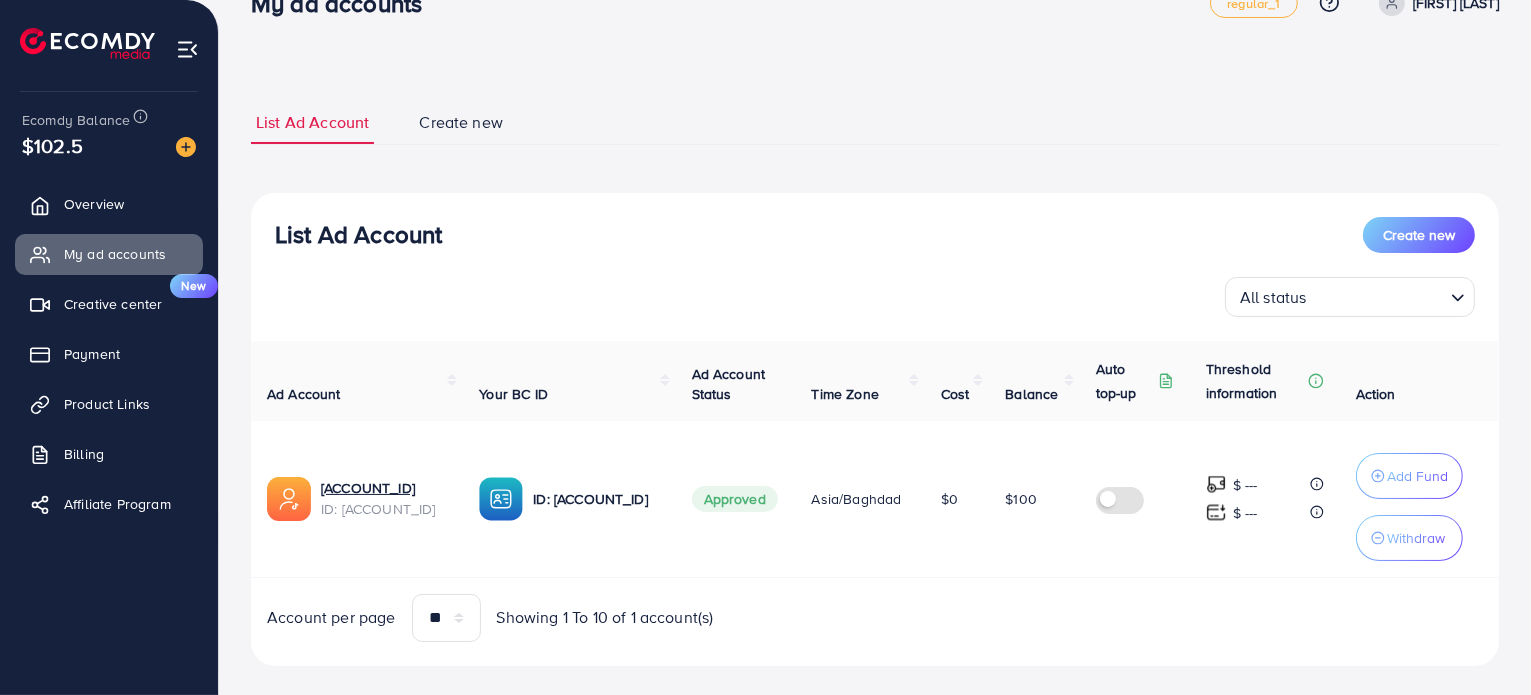 scroll, scrollTop: 72, scrollLeft: 0, axis: vertical 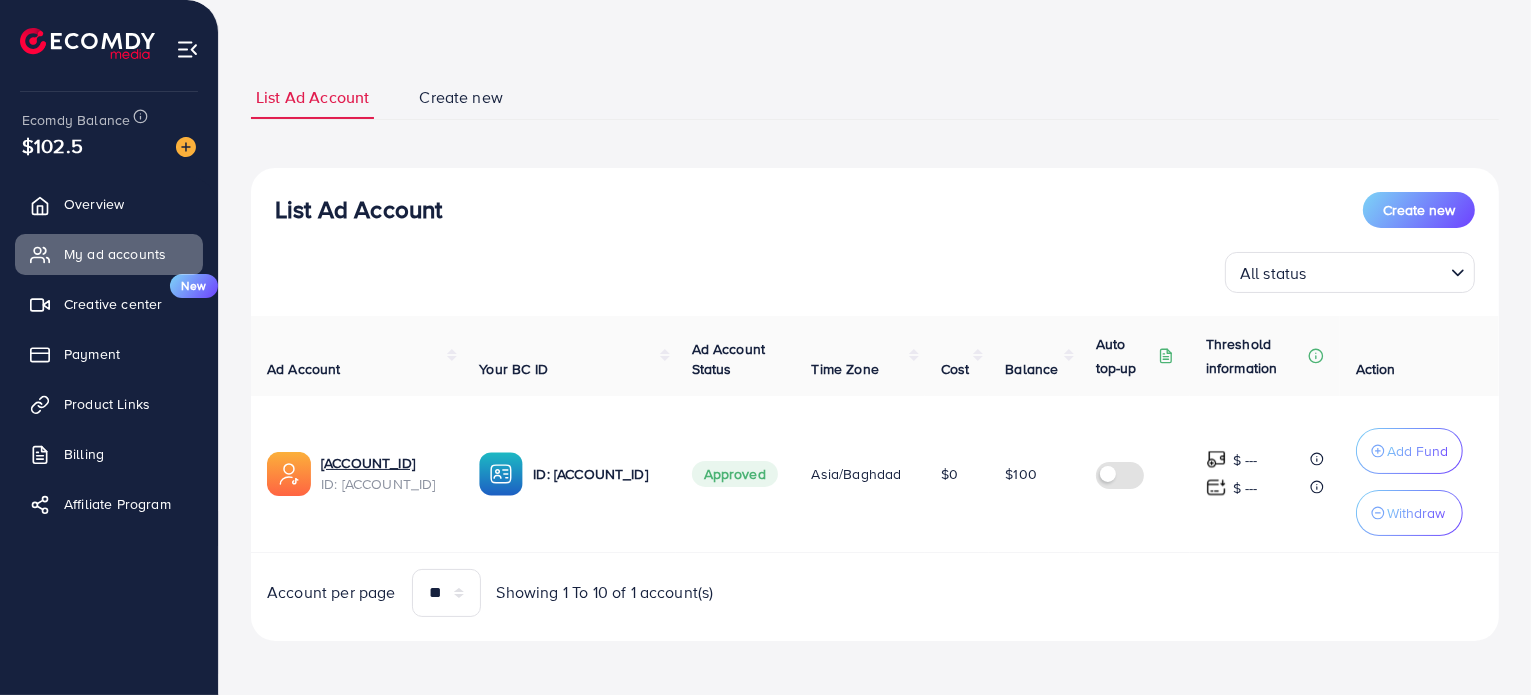 click at bounding box center [1378, 272] 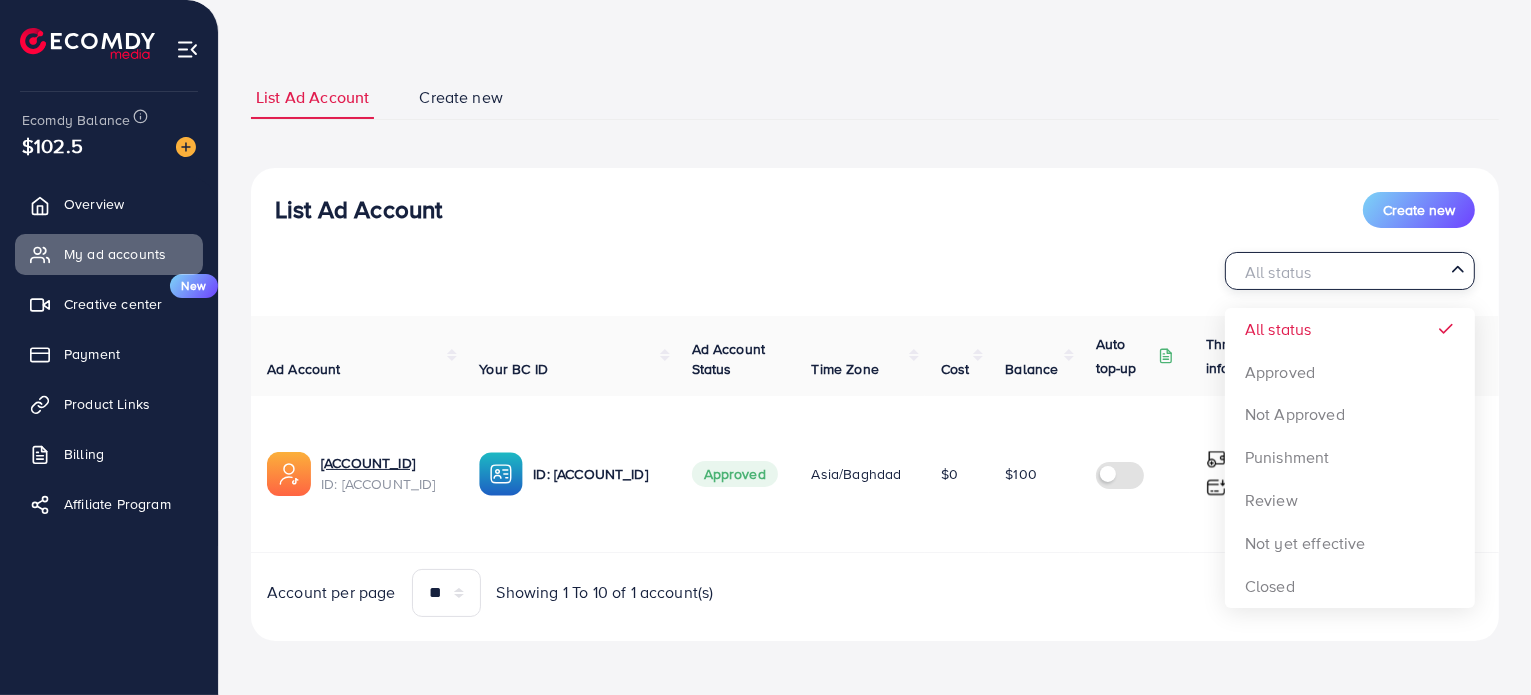 click on "List Ad Account   Create new" at bounding box center (875, 210) 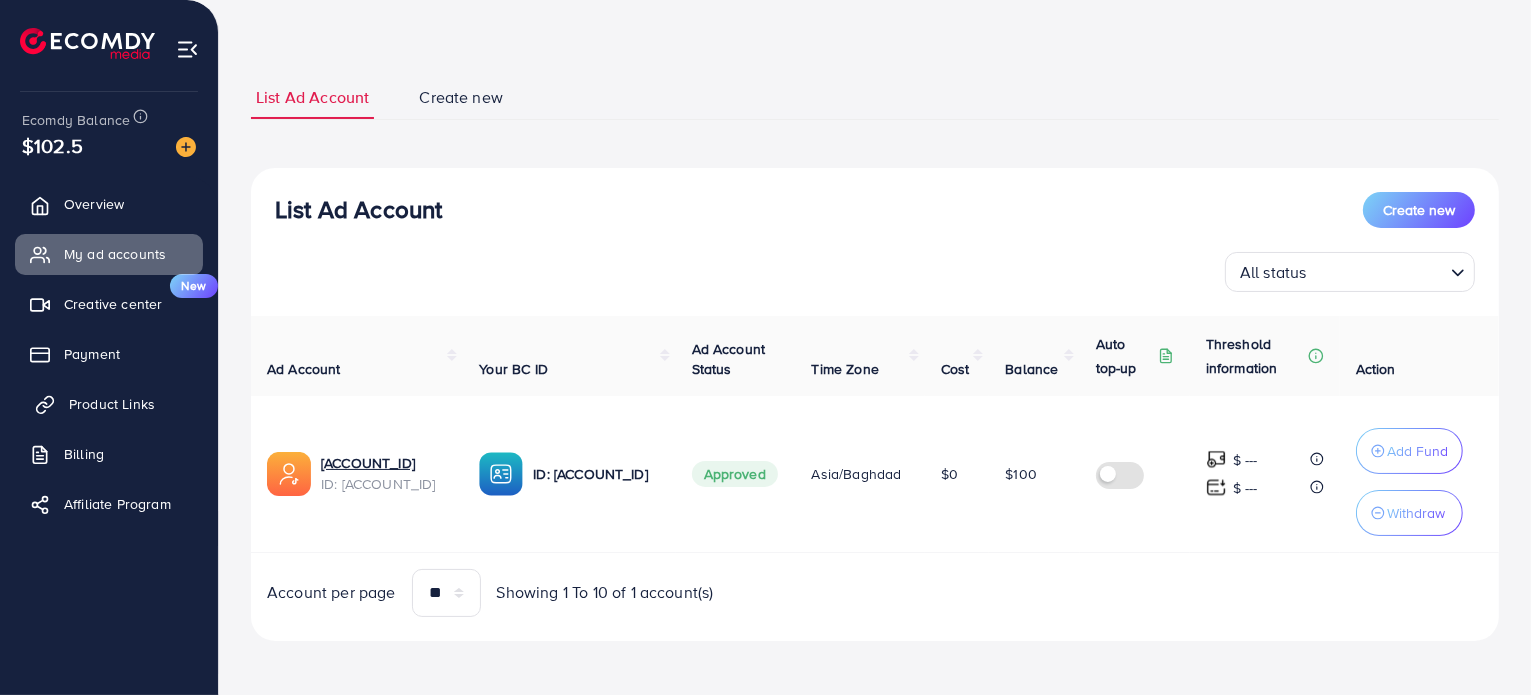 click on "Product Links" at bounding box center (112, 404) 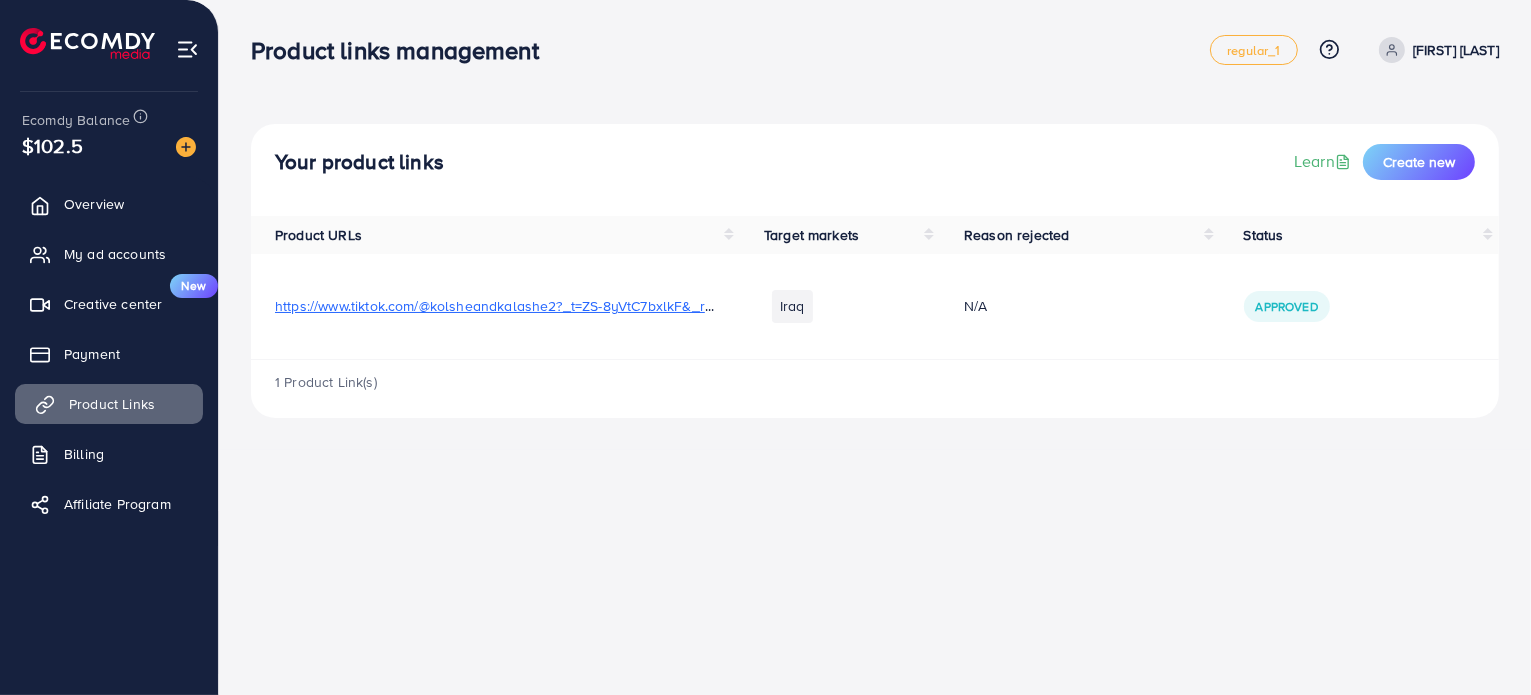scroll, scrollTop: 0, scrollLeft: 0, axis: both 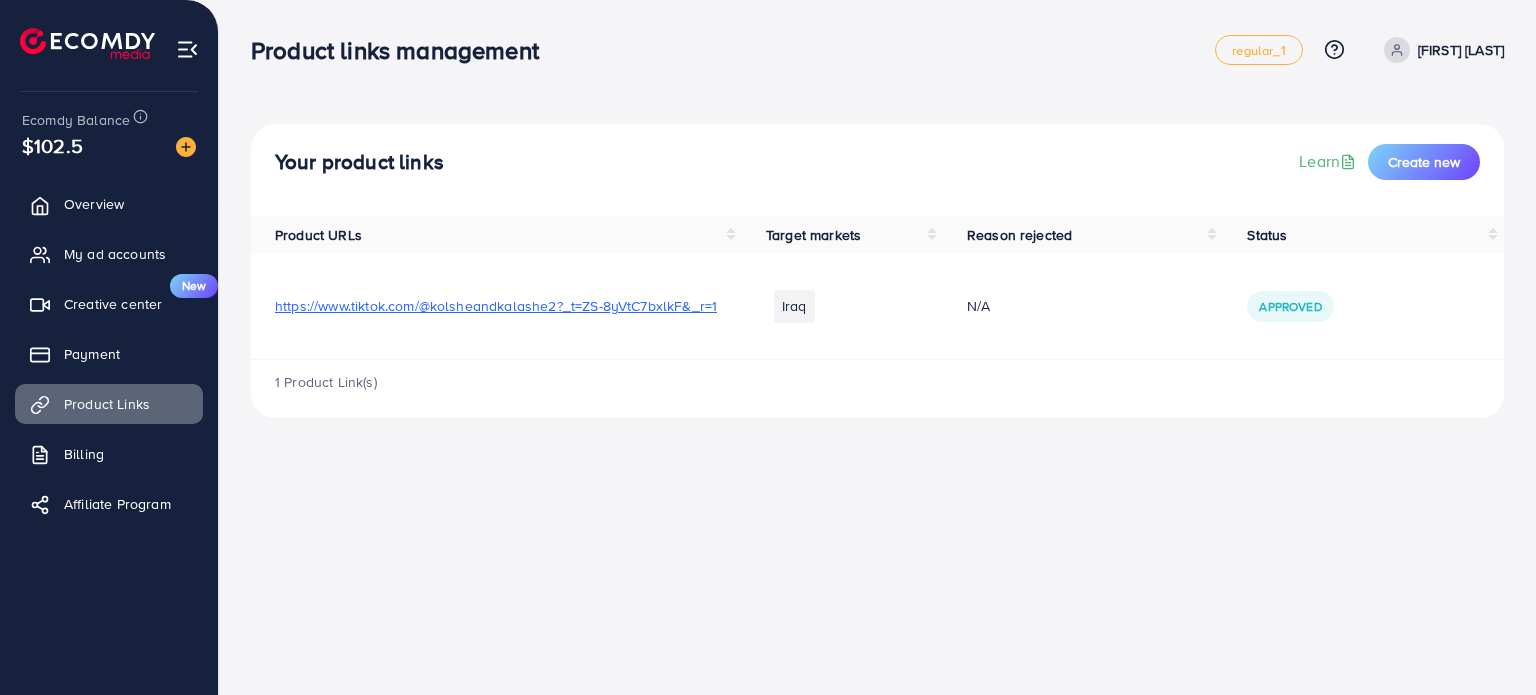 click on "Overview My ad accounts Creative center  New  Payment Product Links Billing Affiliate Program" at bounding box center (109, 360) 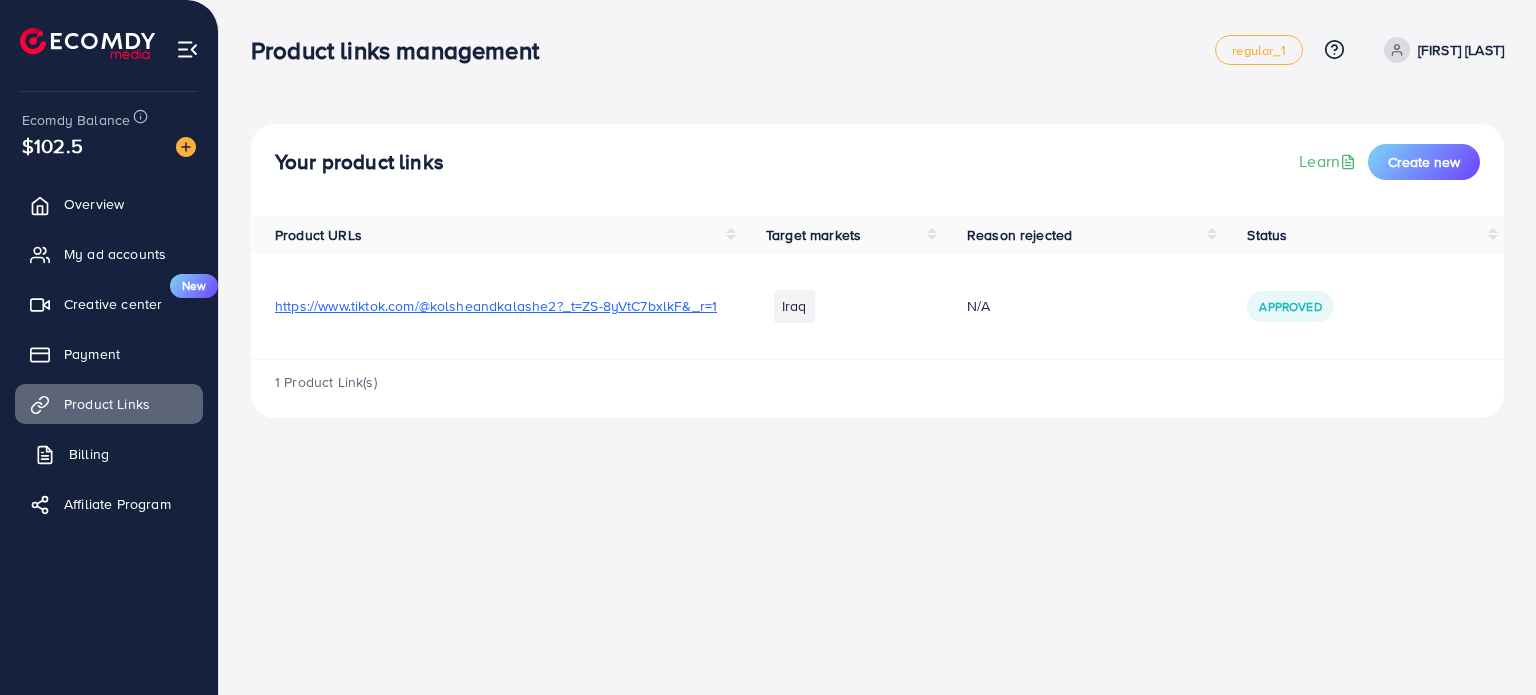 click on "Billing" at bounding box center (89, 454) 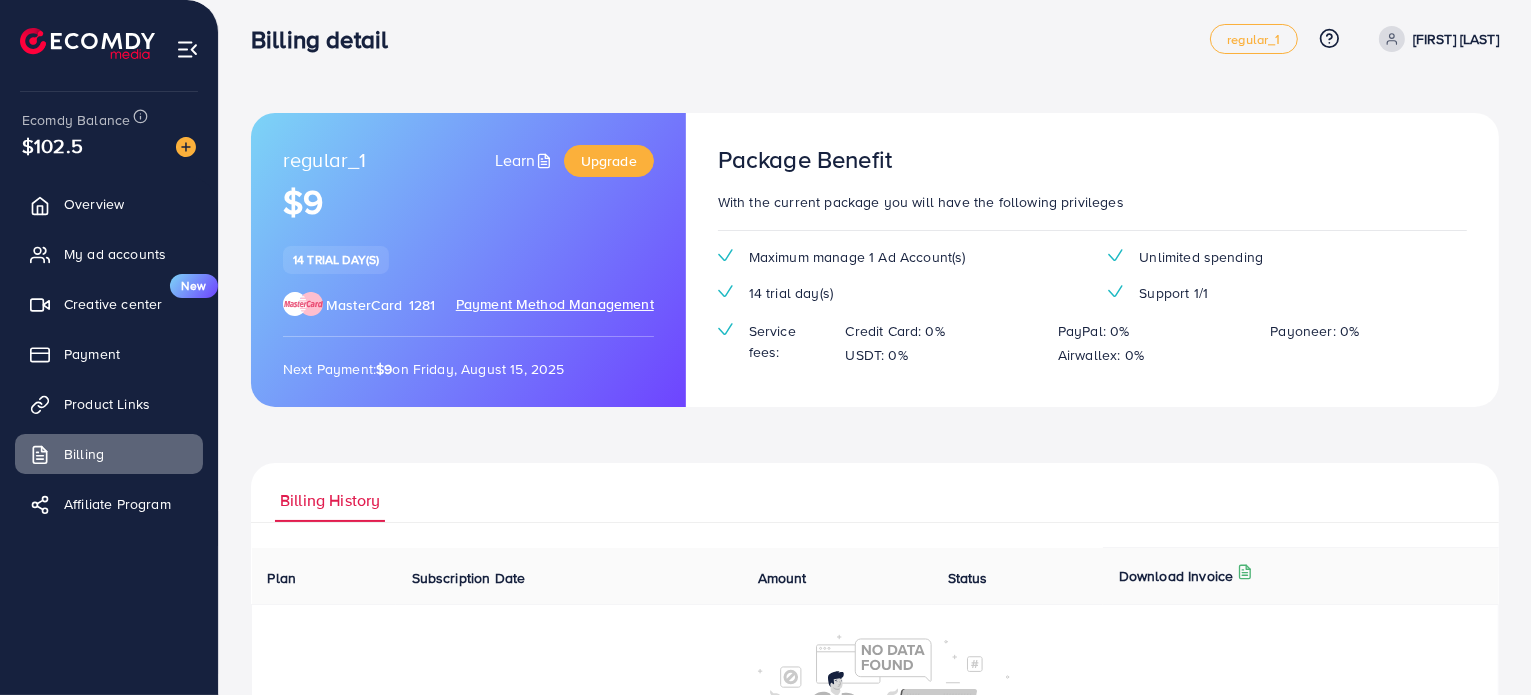 scroll, scrollTop: 0, scrollLeft: 0, axis: both 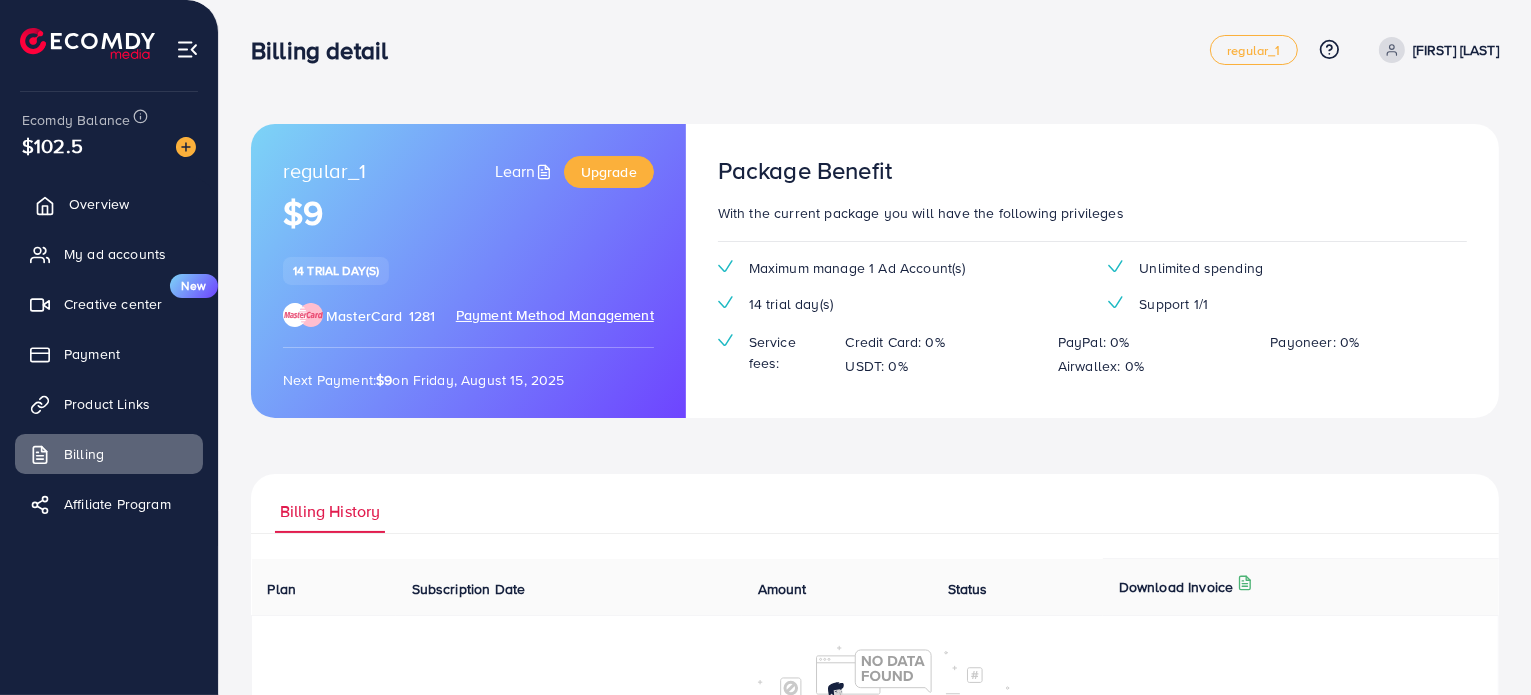 click on "Overview" at bounding box center (109, 204) 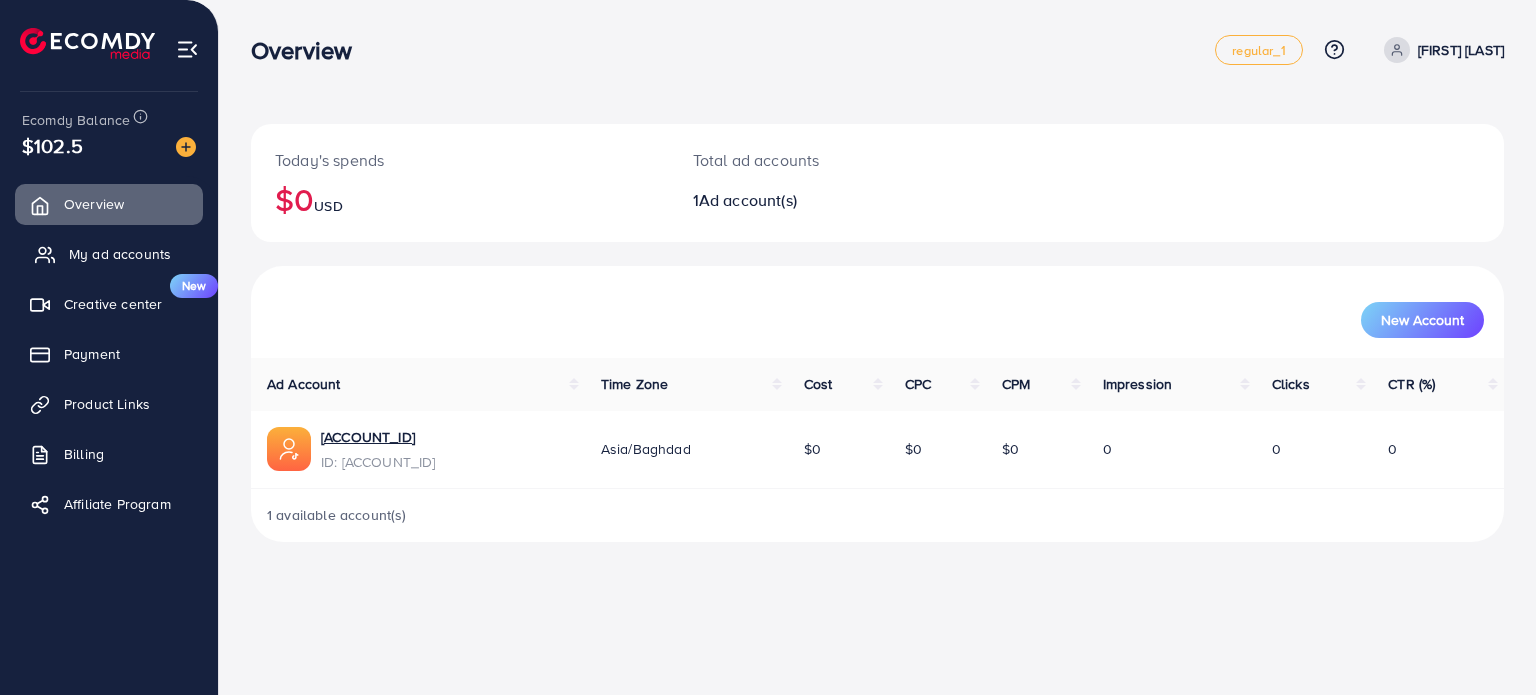 click on "My ad accounts" at bounding box center (120, 254) 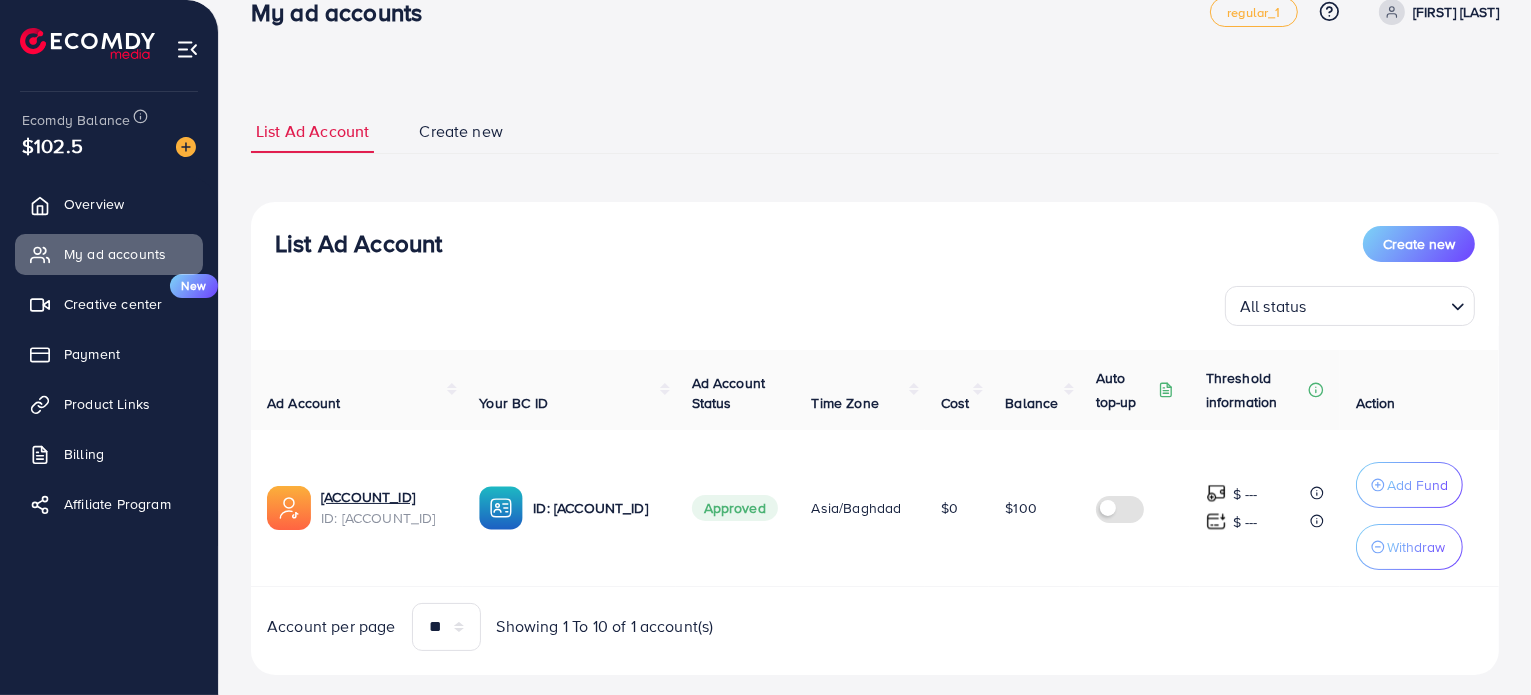 scroll, scrollTop: 72, scrollLeft: 0, axis: vertical 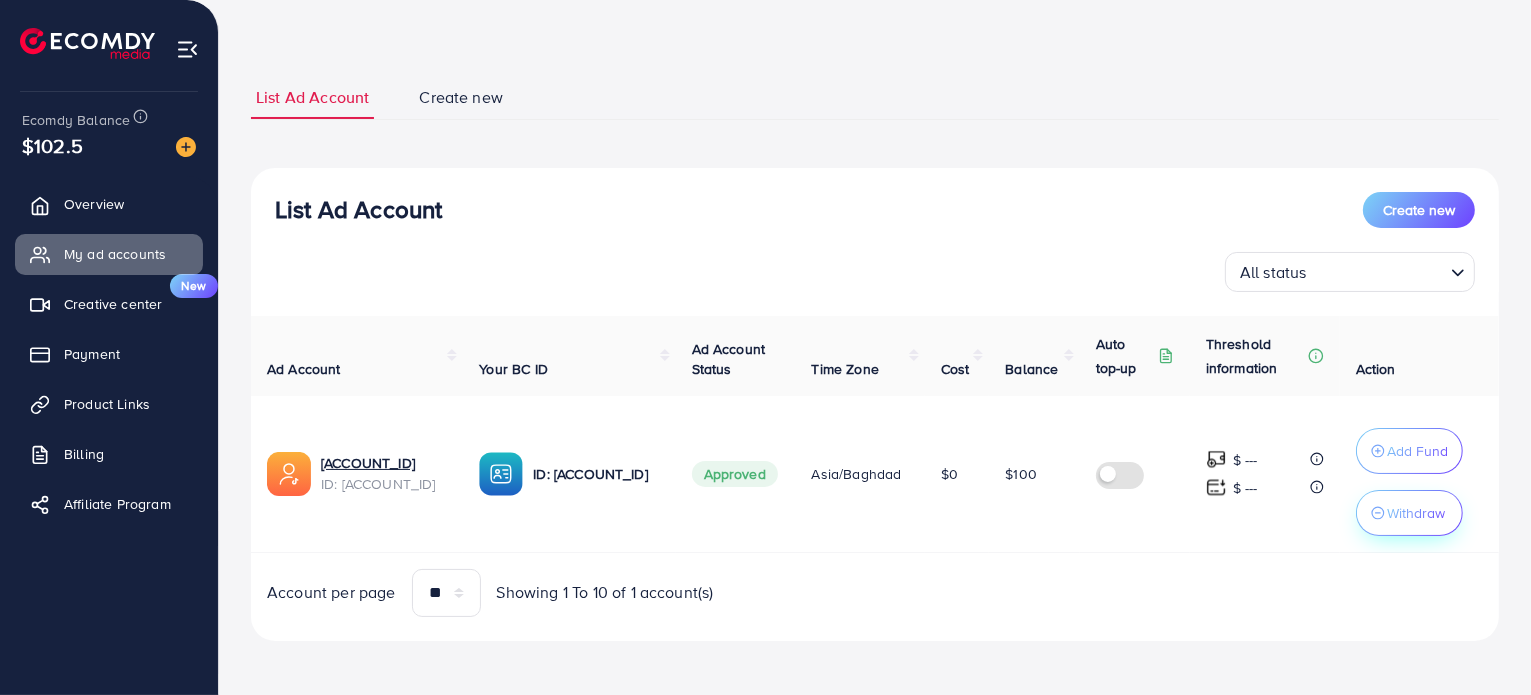 click on "Withdraw" at bounding box center (1416, 513) 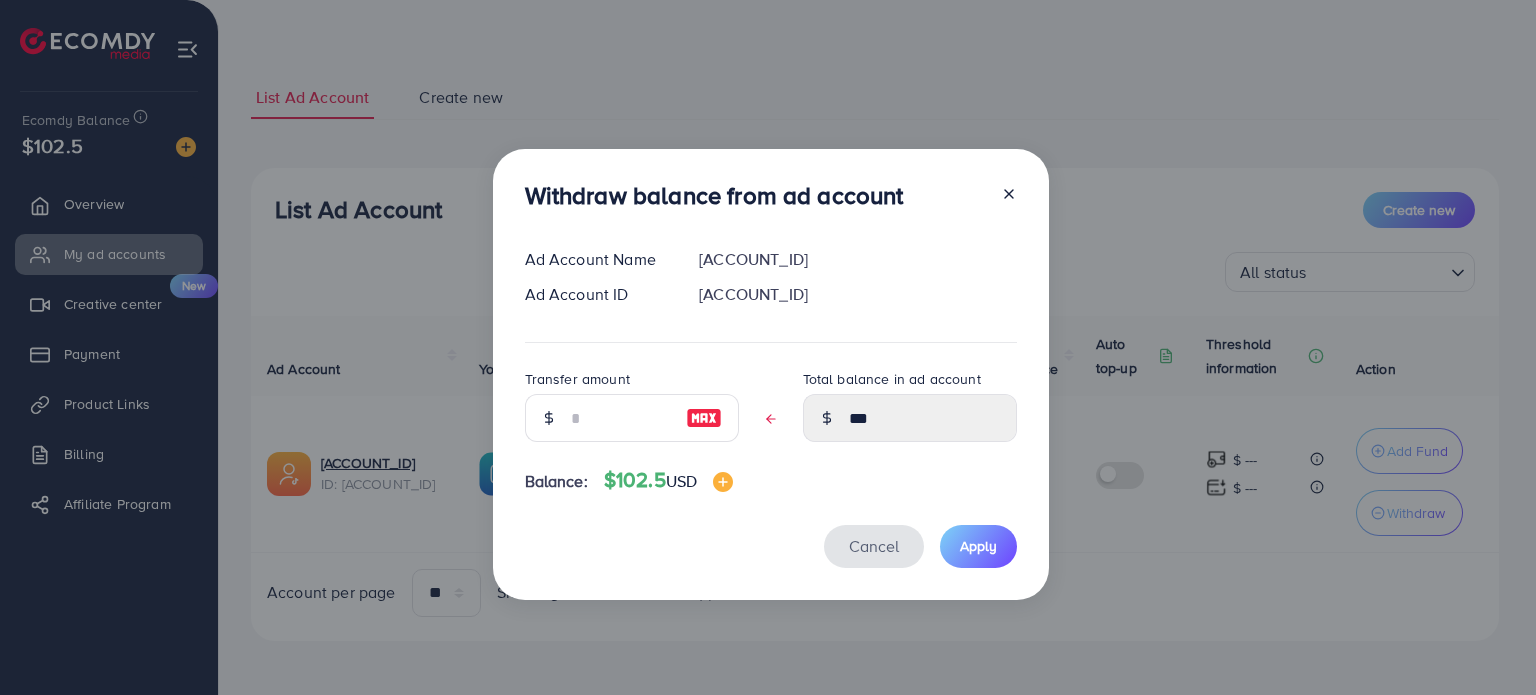 click on "Cancel" at bounding box center (874, 546) 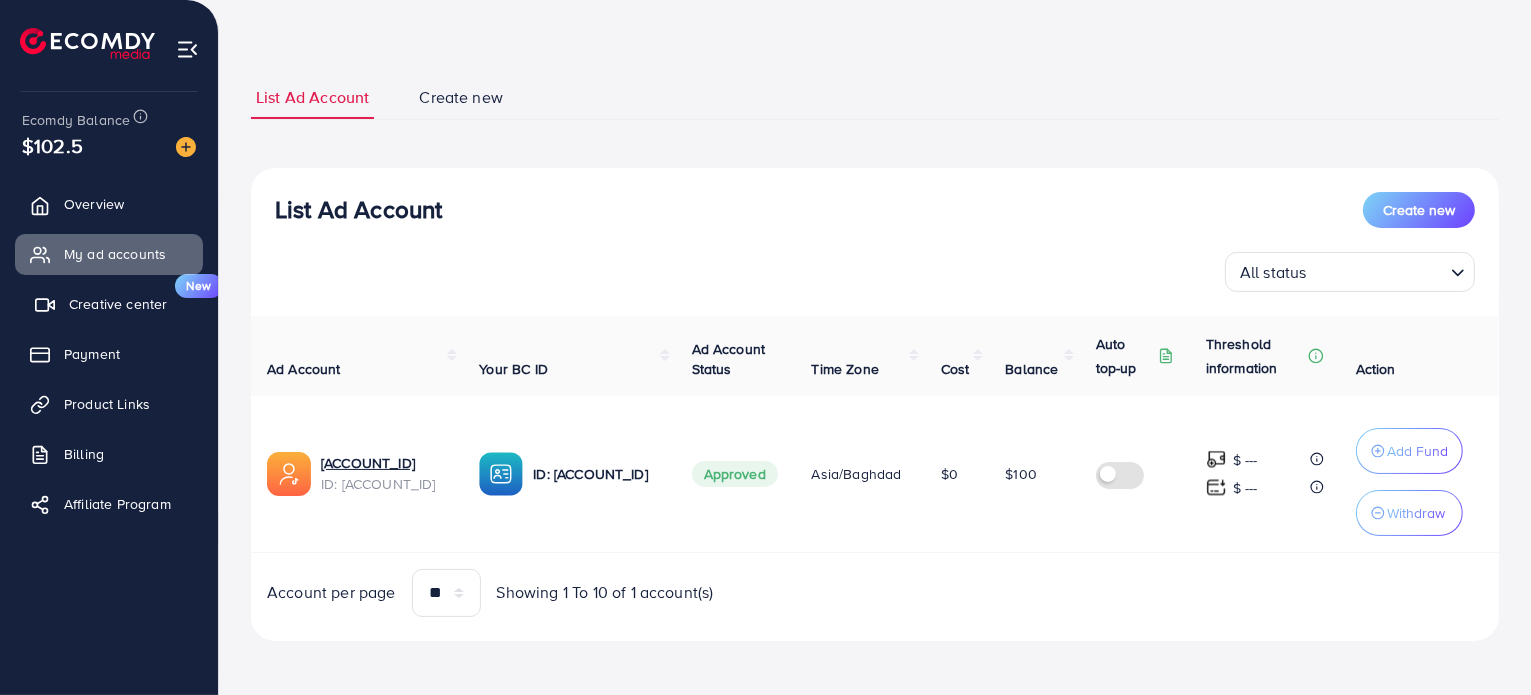 click on "Creative center" at bounding box center (118, 304) 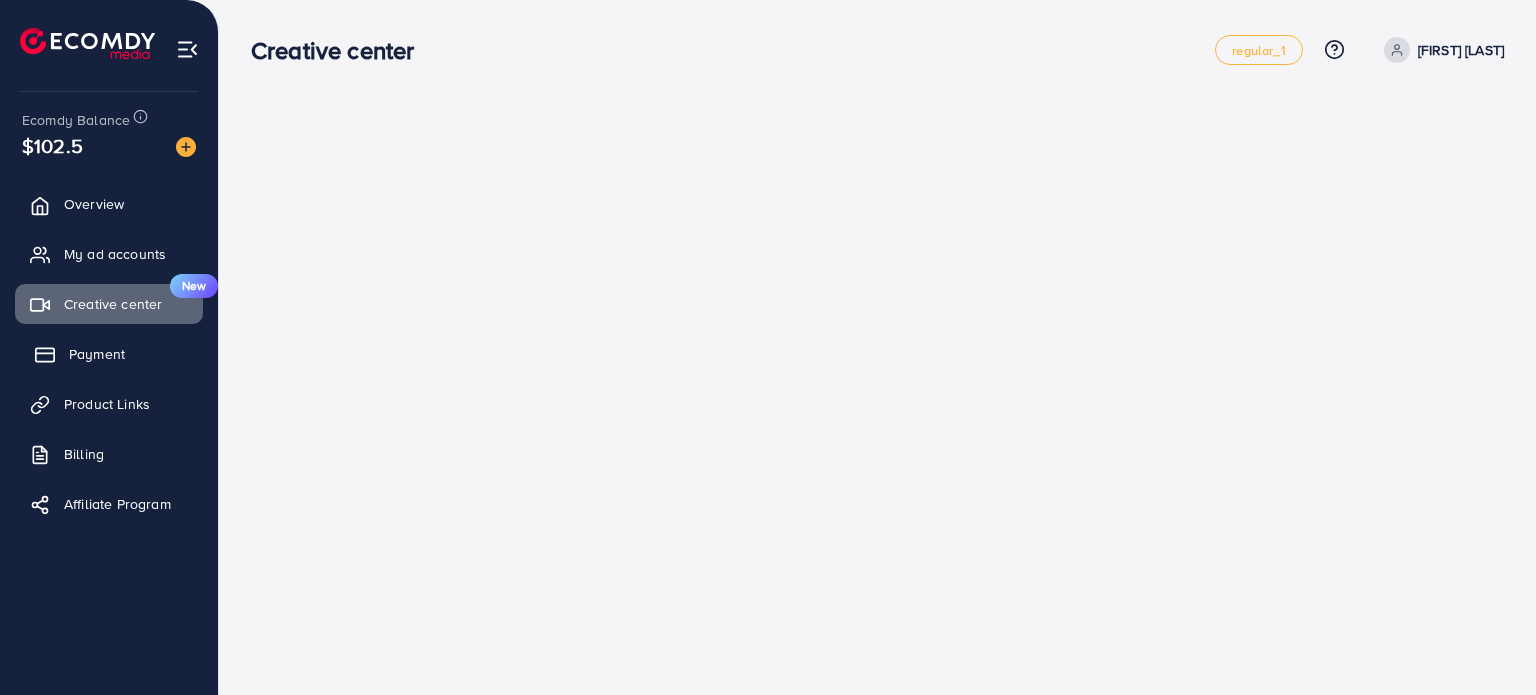 click on "Payment" at bounding box center (97, 354) 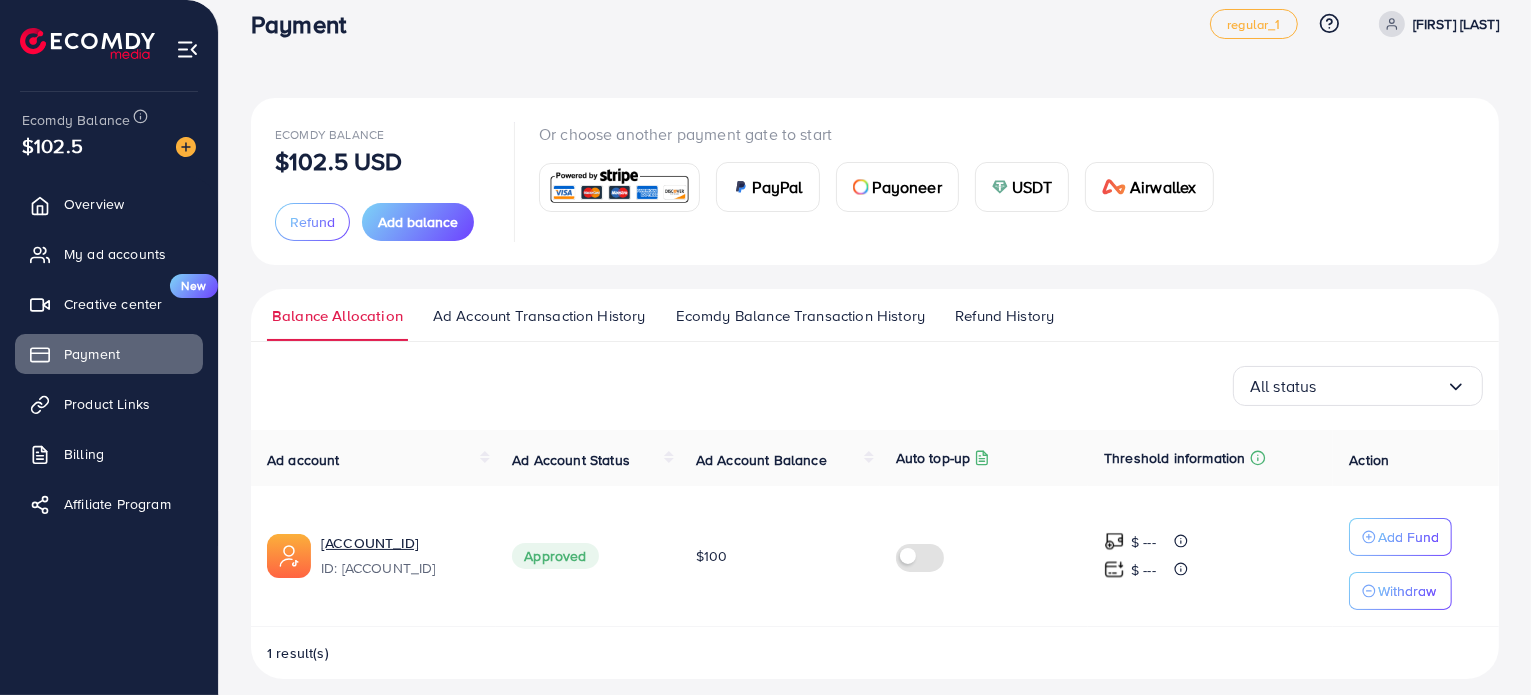scroll, scrollTop: 40, scrollLeft: 0, axis: vertical 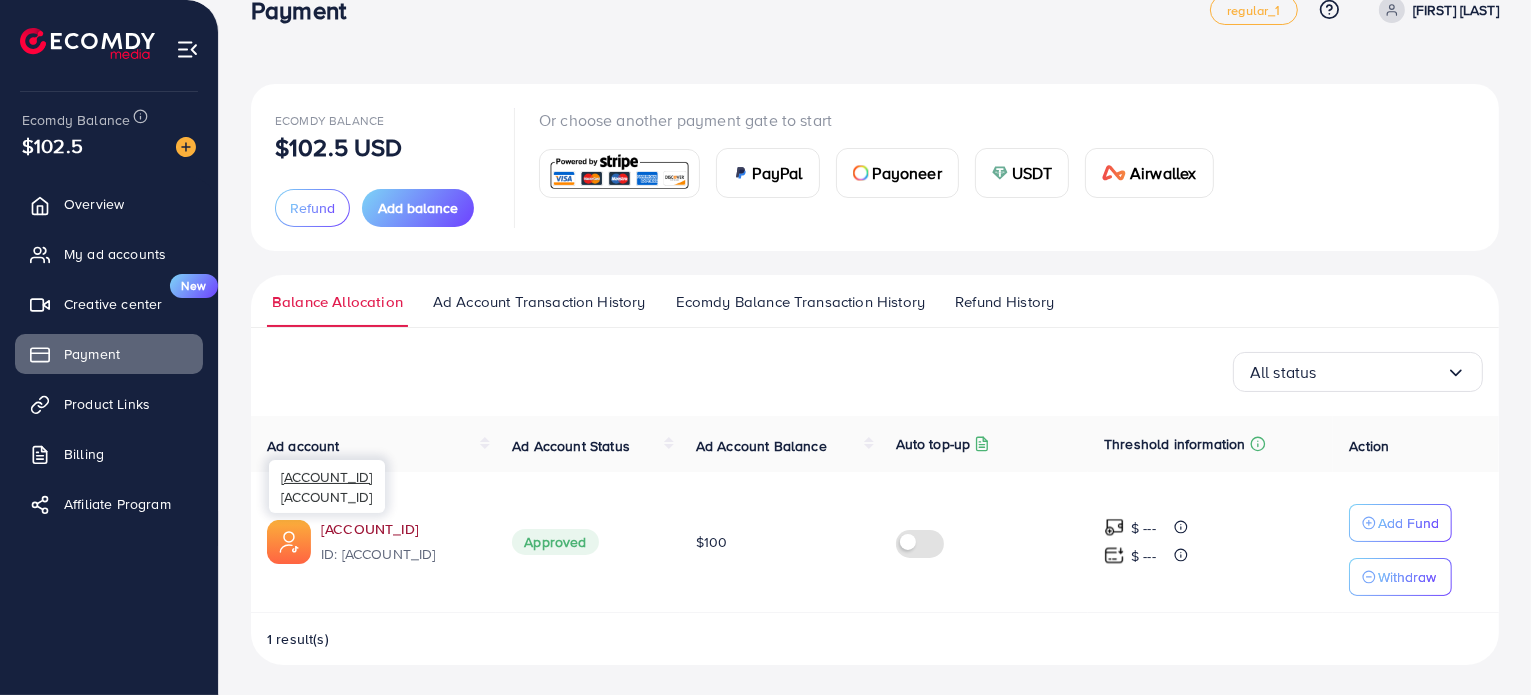 click on "[NUMBER]_[USERNAME]_[NUMBER]" at bounding box center [400, 529] 